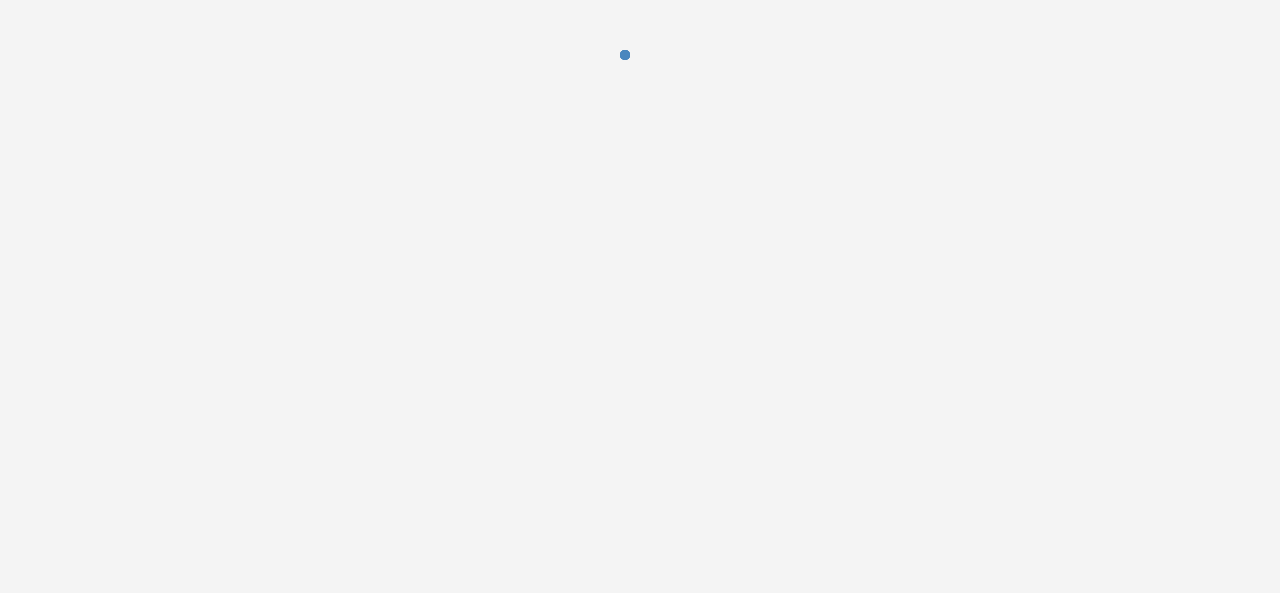 scroll, scrollTop: 0, scrollLeft: 0, axis: both 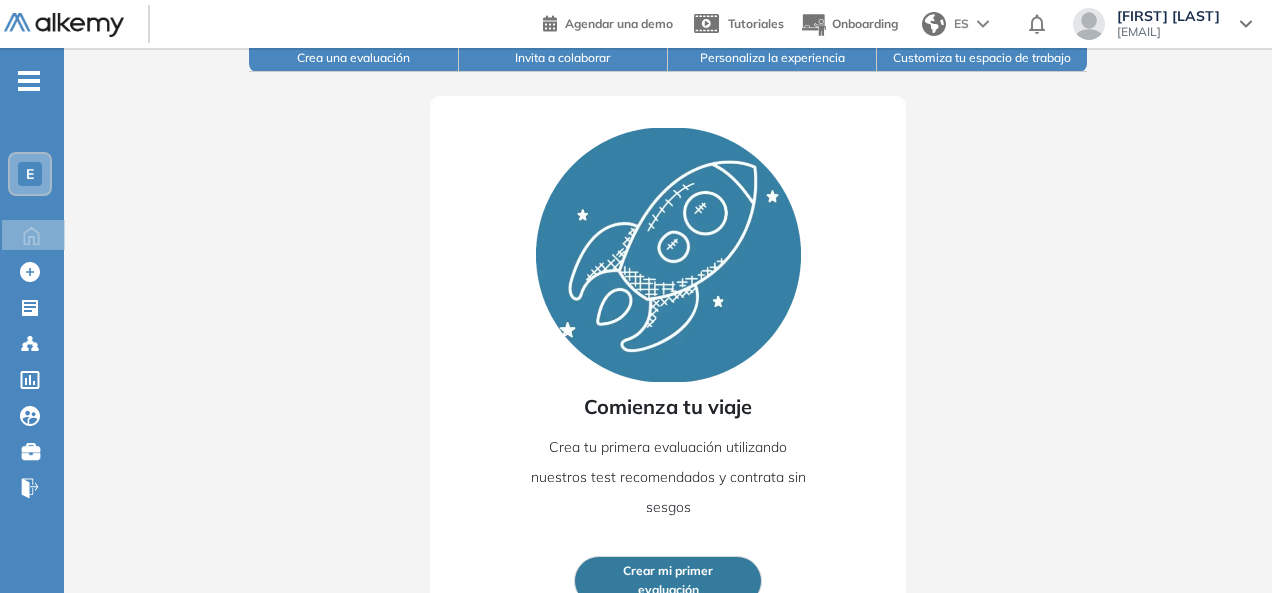 click on "E Home Home Crear Evaluación Crear Evaluación Evaluaciones Evaluaciones Candidatos Candidatos Catálogo de tests Catálogo de tests Comunidad Alkemy Comunidad Alkemy Bolsa de trabajo Bolsa de trabajo Cerrar sesión Cerrar sesión" at bounding box center (32, 292) 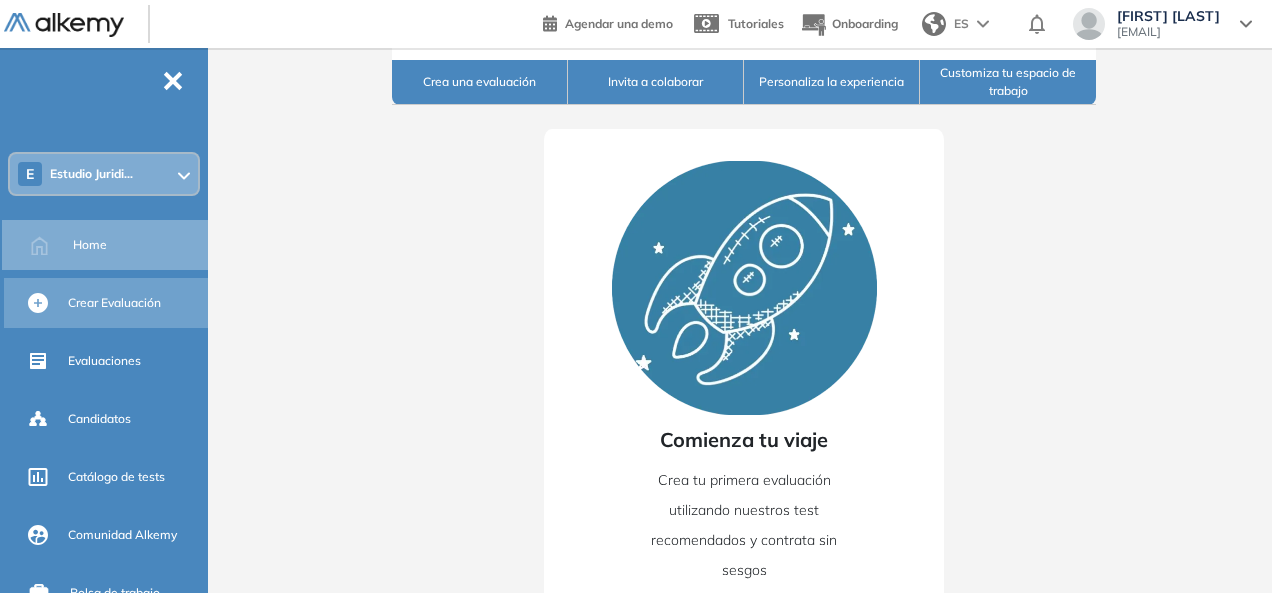 click on "Crear Evaluación" at bounding box center [114, 303] 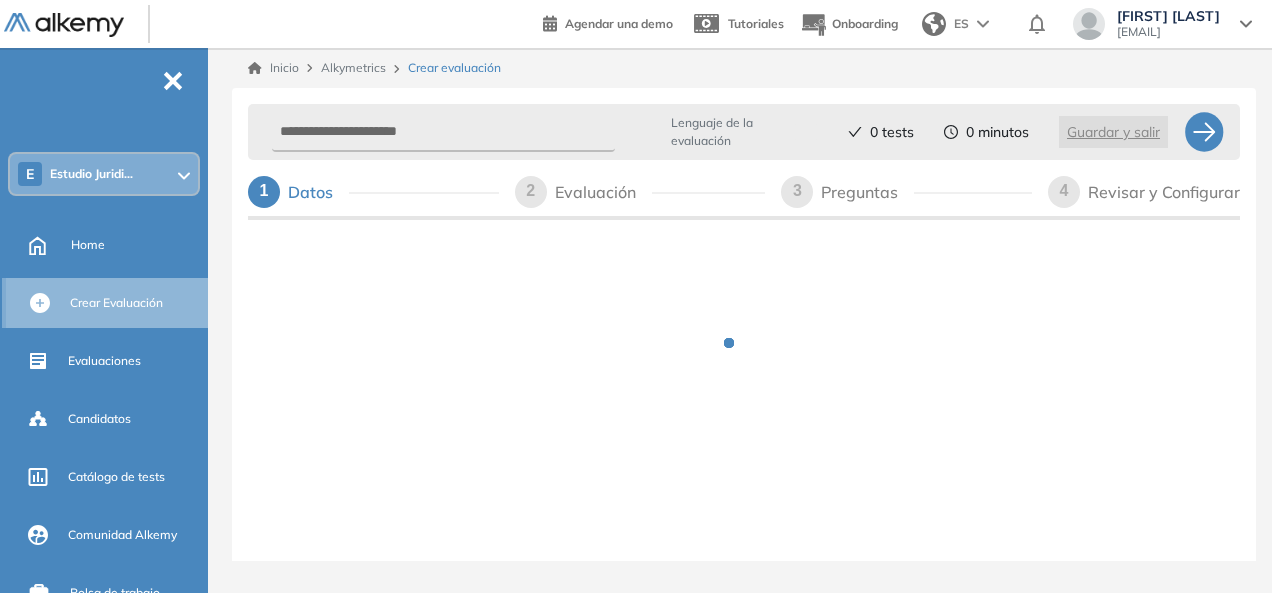 scroll, scrollTop: 0, scrollLeft: 0, axis: both 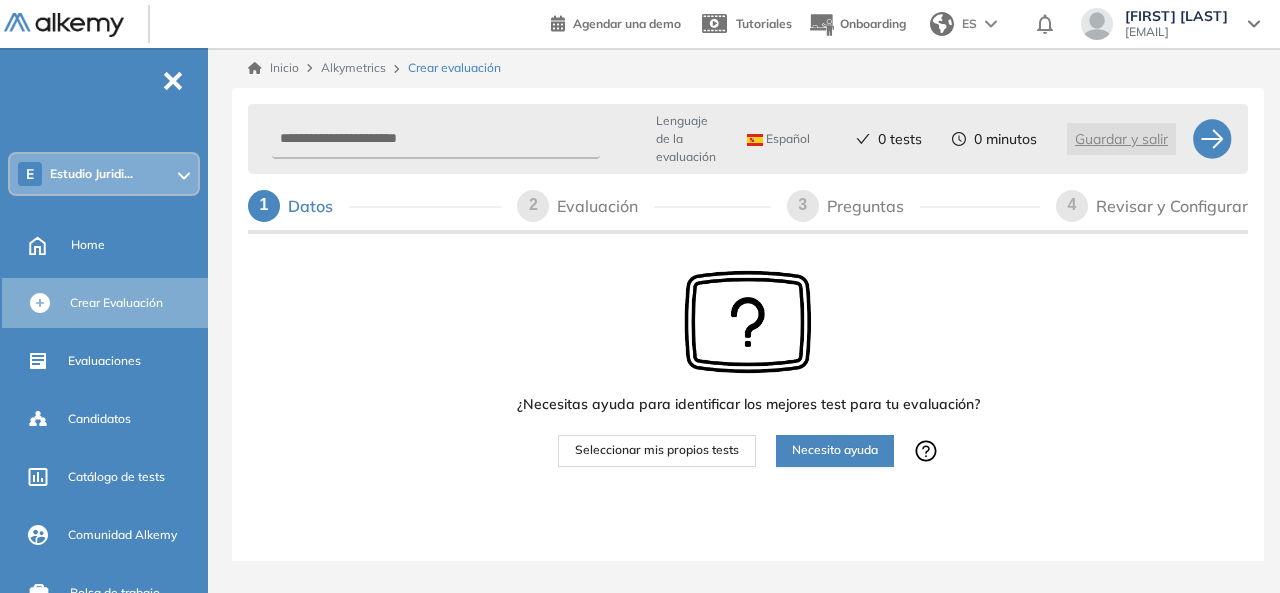 click on "Seleccionar mis propios tests" at bounding box center (657, 450) 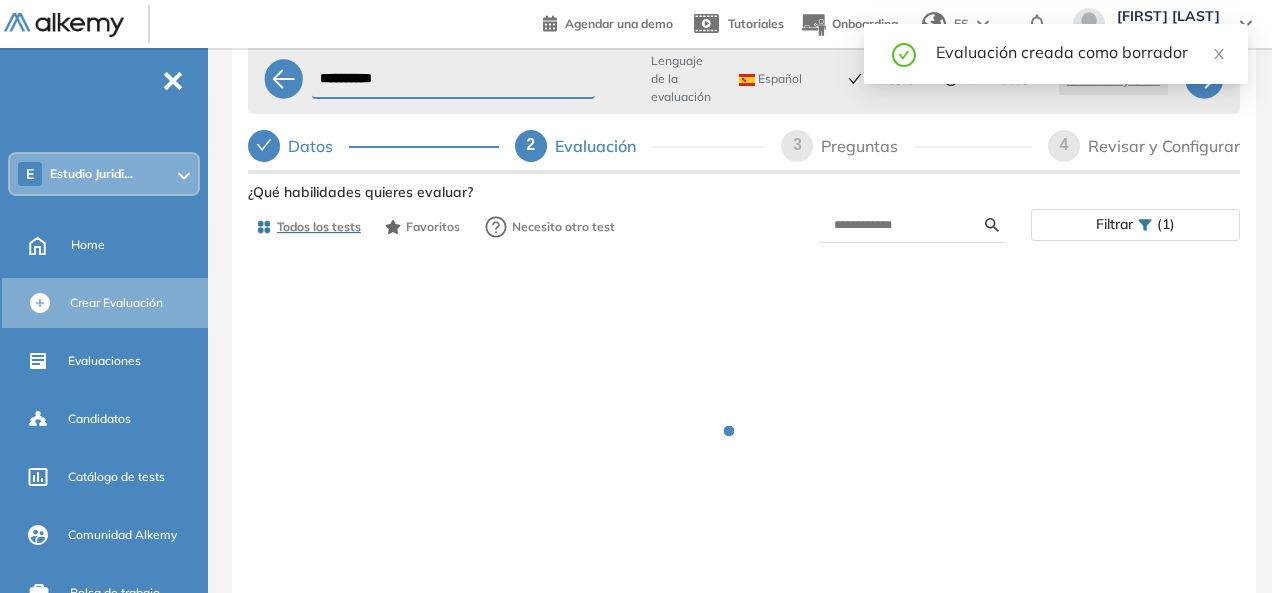 scroll, scrollTop: 119, scrollLeft: 0, axis: vertical 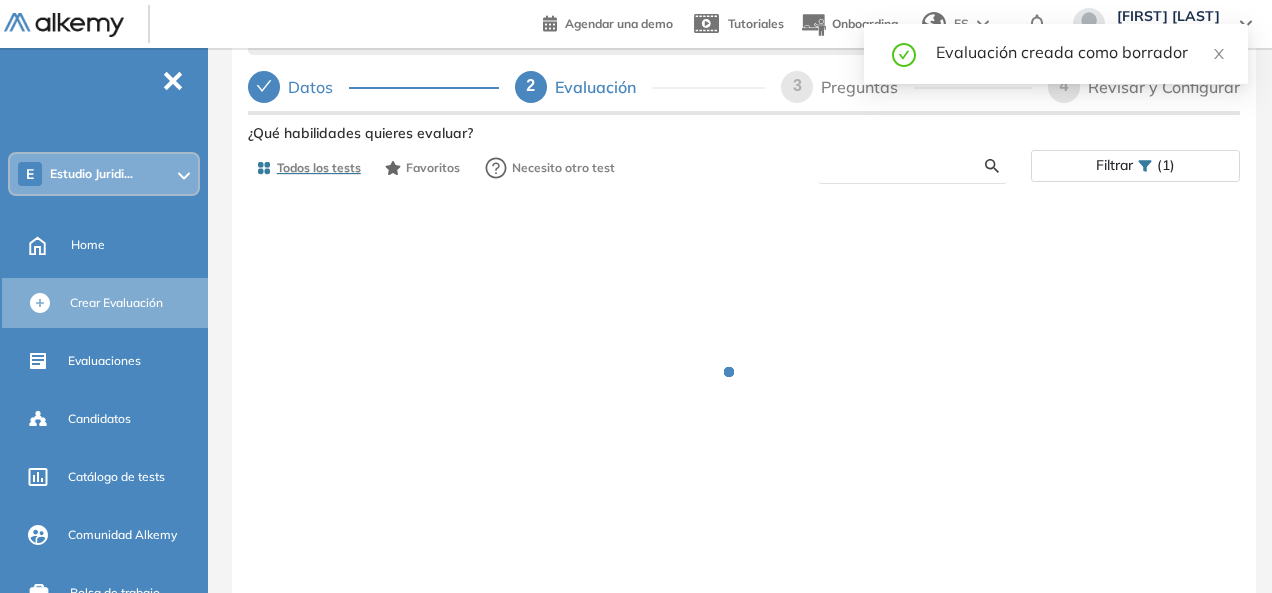 click at bounding box center (909, 166) 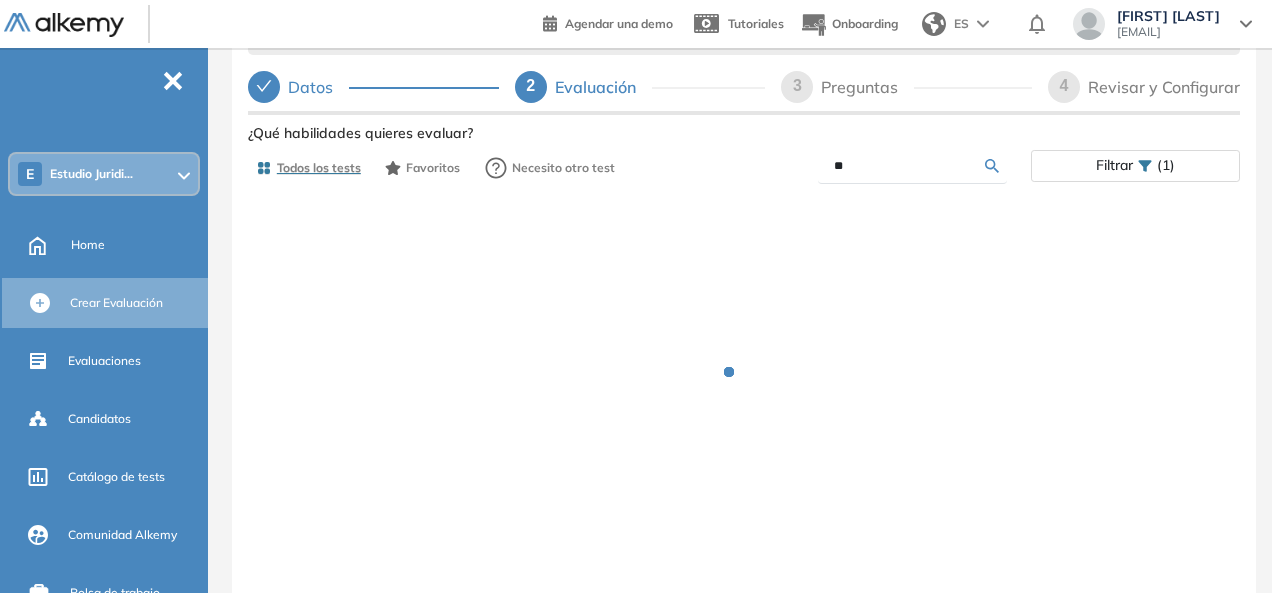 type on "*" 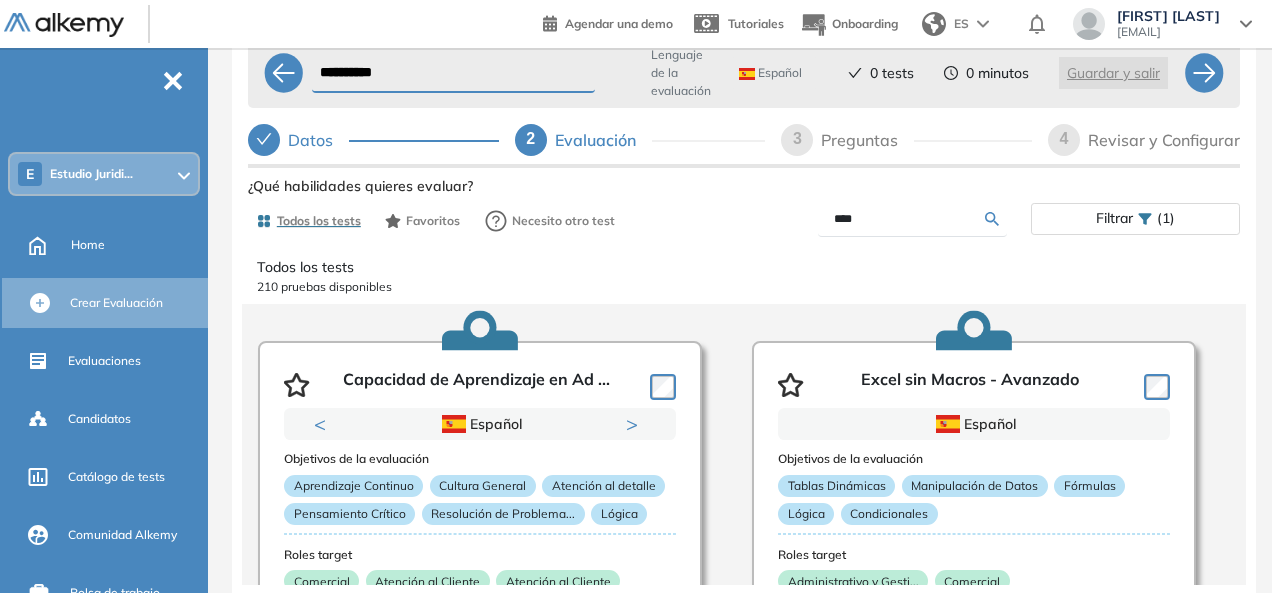 scroll, scrollTop: 66, scrollLeft: 0, axis: vertical 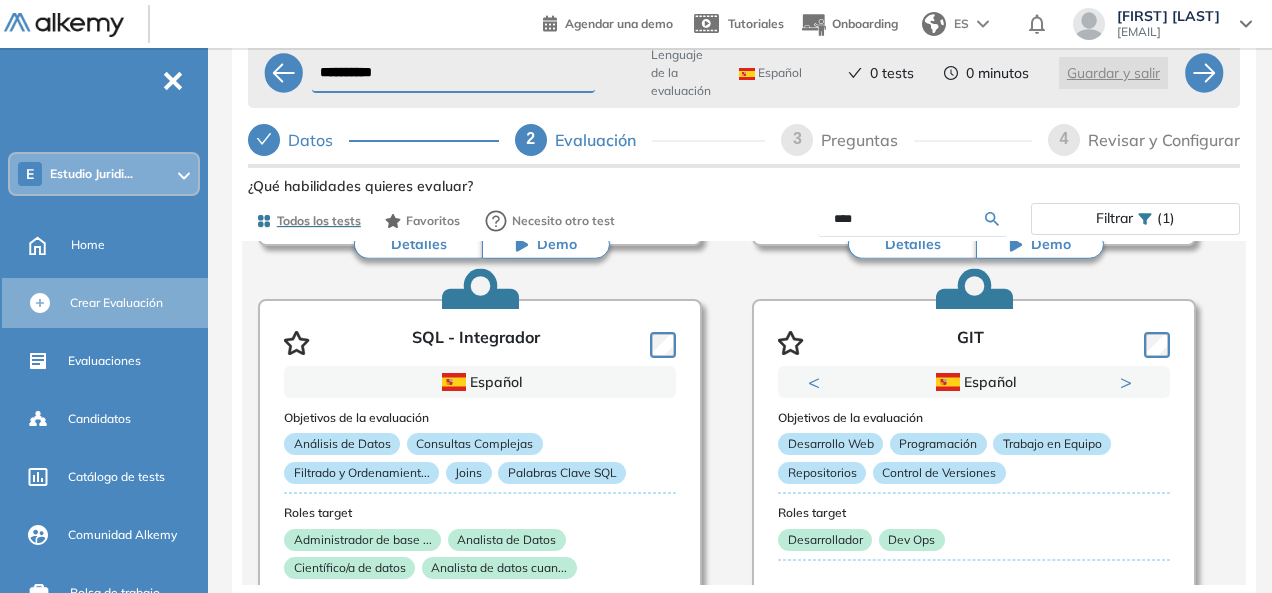 type on "****" 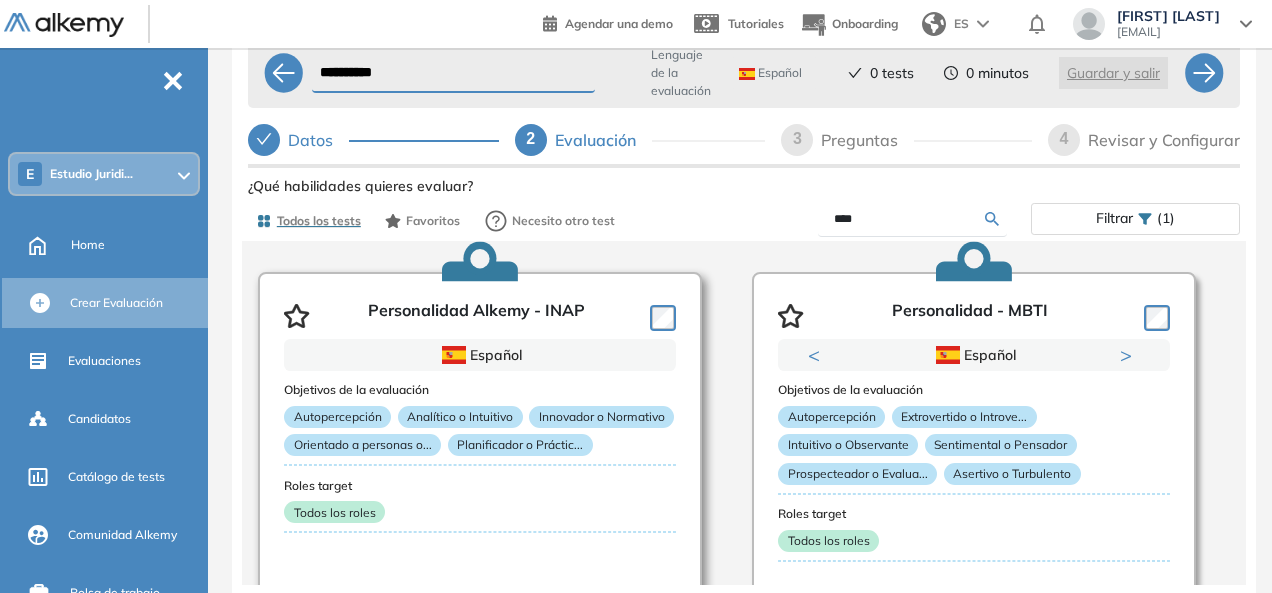 scroll, scrollTop: 100, scrollLeft: 0, axis: vertical 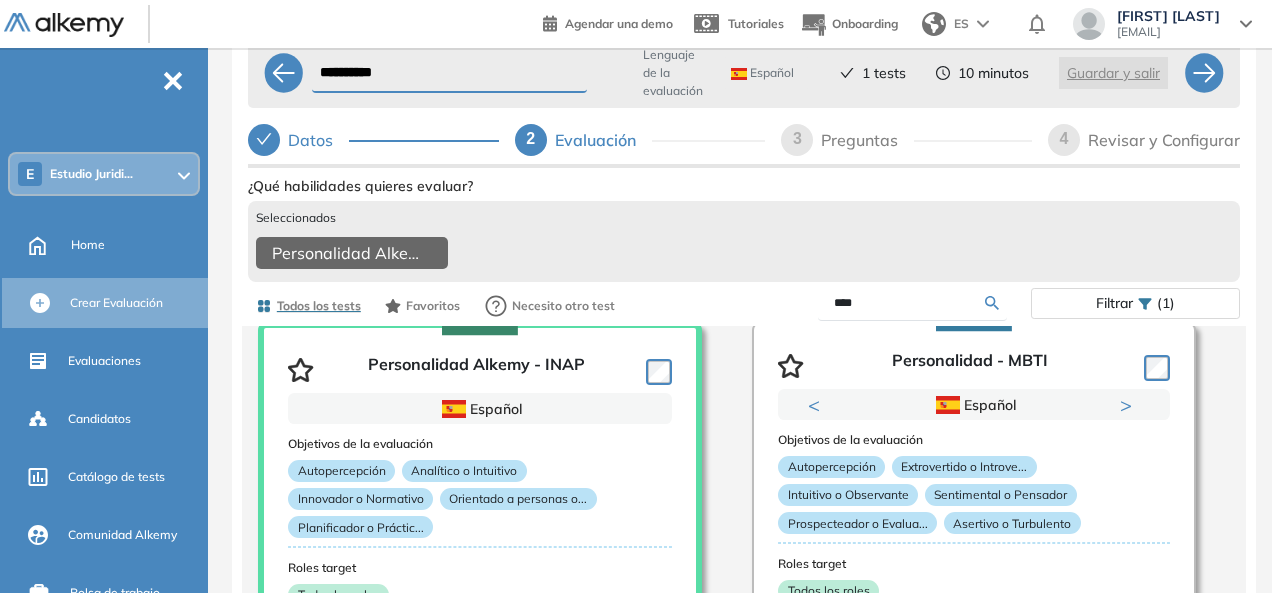 drag, startPoint x: 878, startPoint y: 316, endPoint x: 736, endPoint y: 313, distance: 142.0317 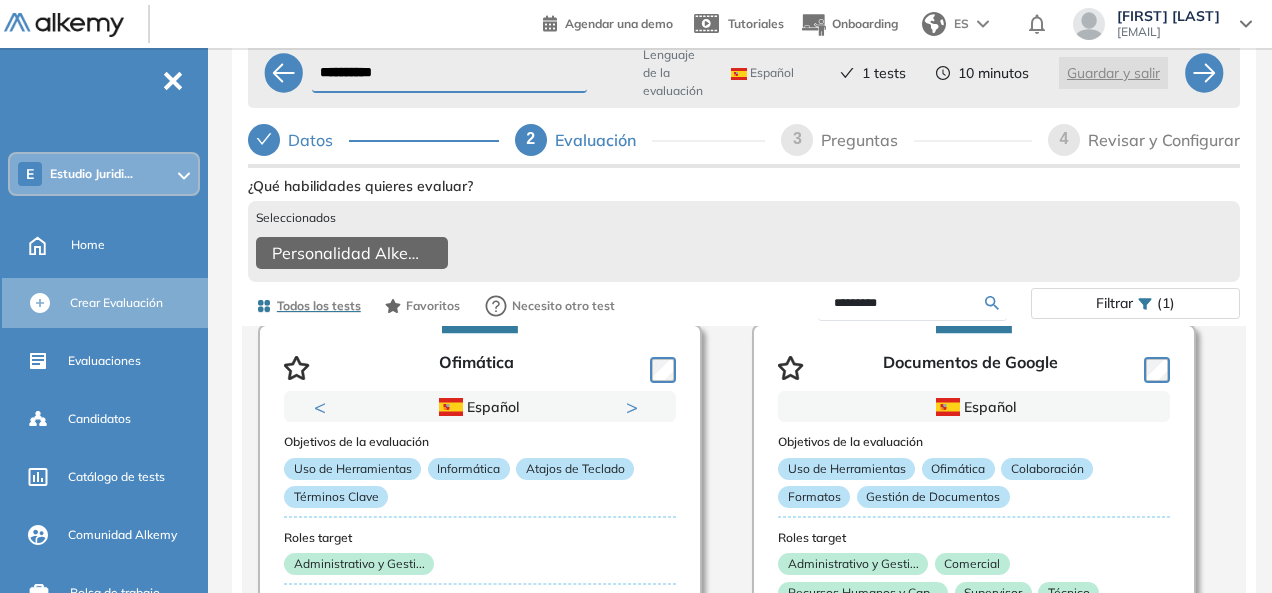 scroll, scrollTop: 100, scrollLeft: 0, axis: vertical 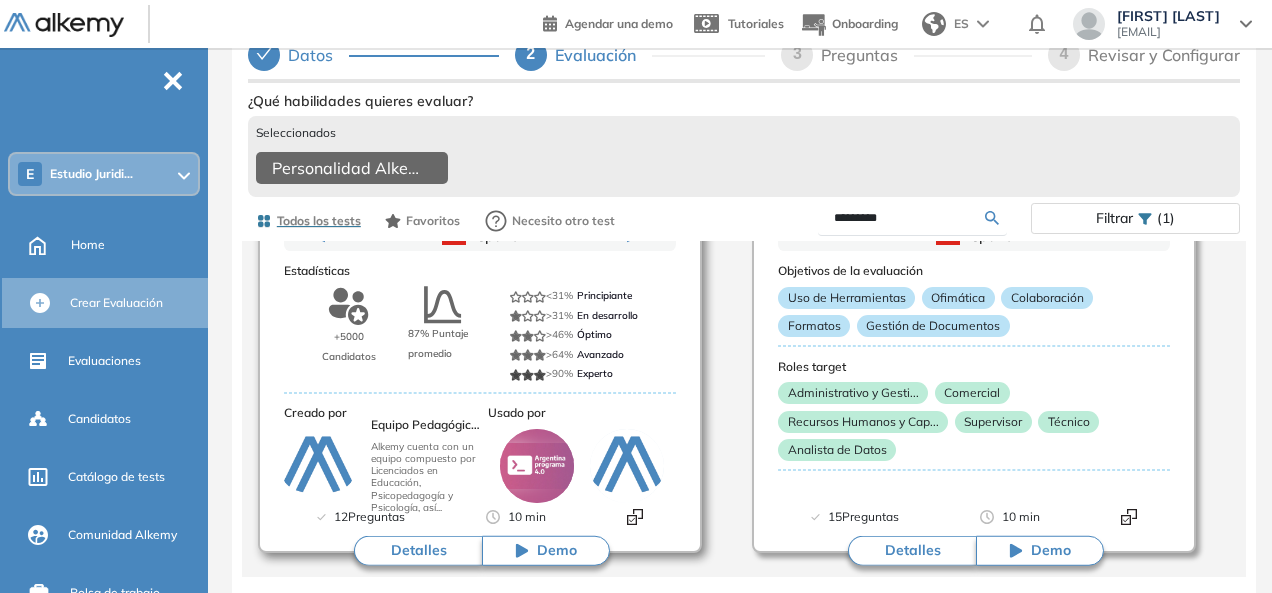 click on "Detalles" at bounding box center [418, 551] 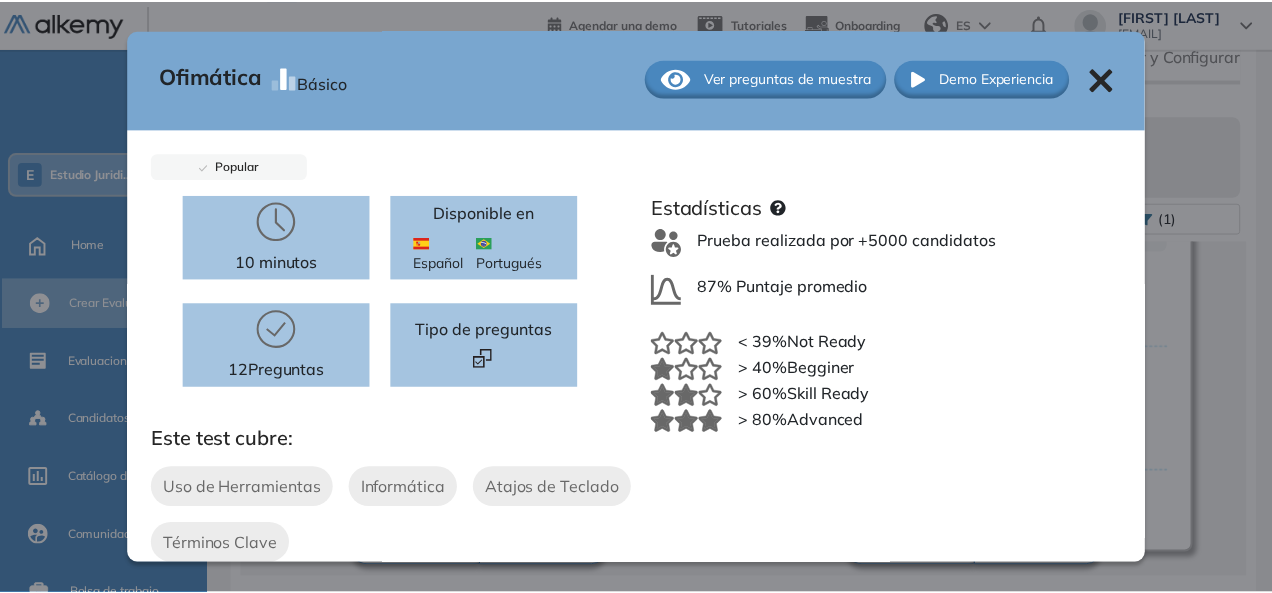 scroll, scrollTop: 0, scrollLeft: 0, axis: both 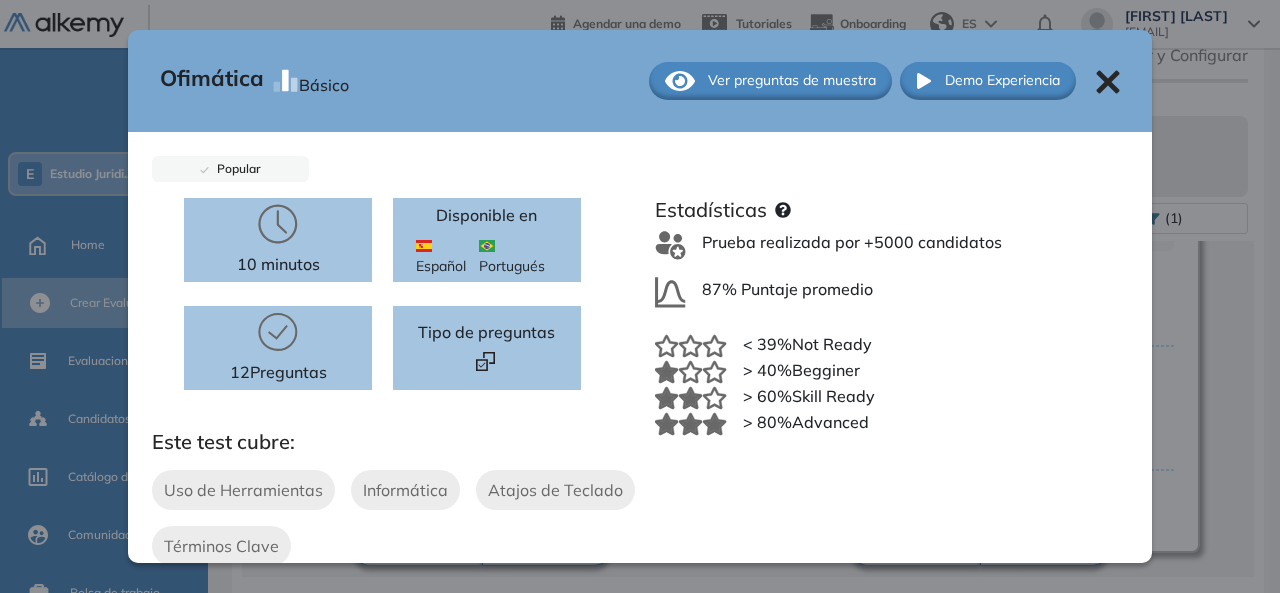 click 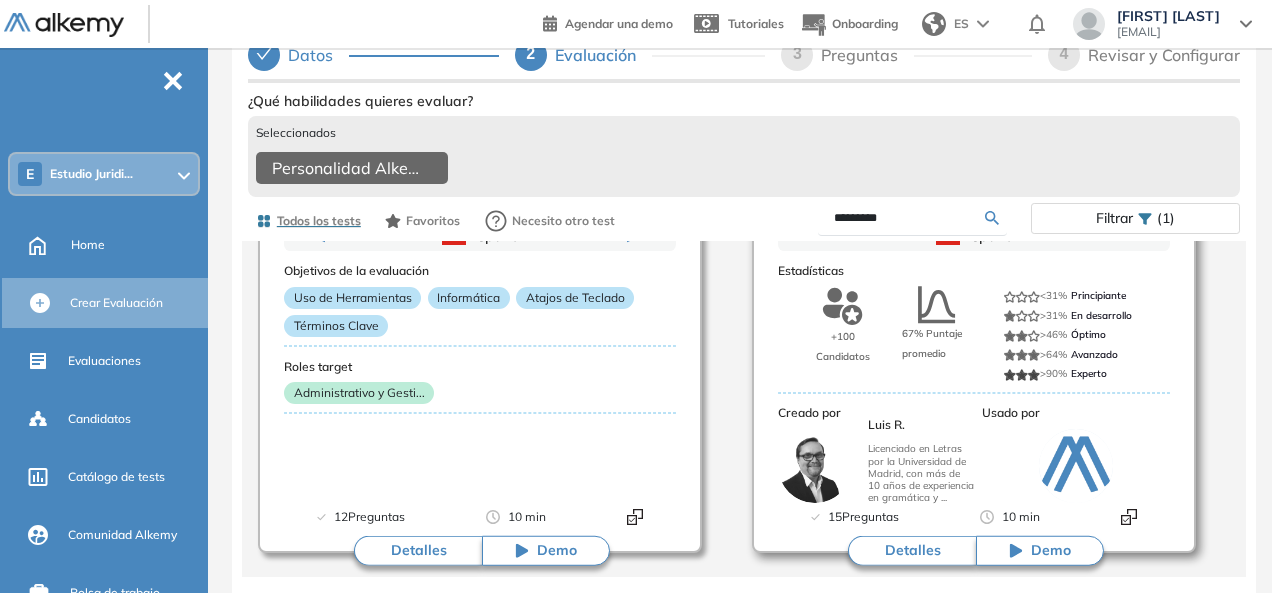 scroll, scrollTop: 0, scrollLeft: 0, axis: both 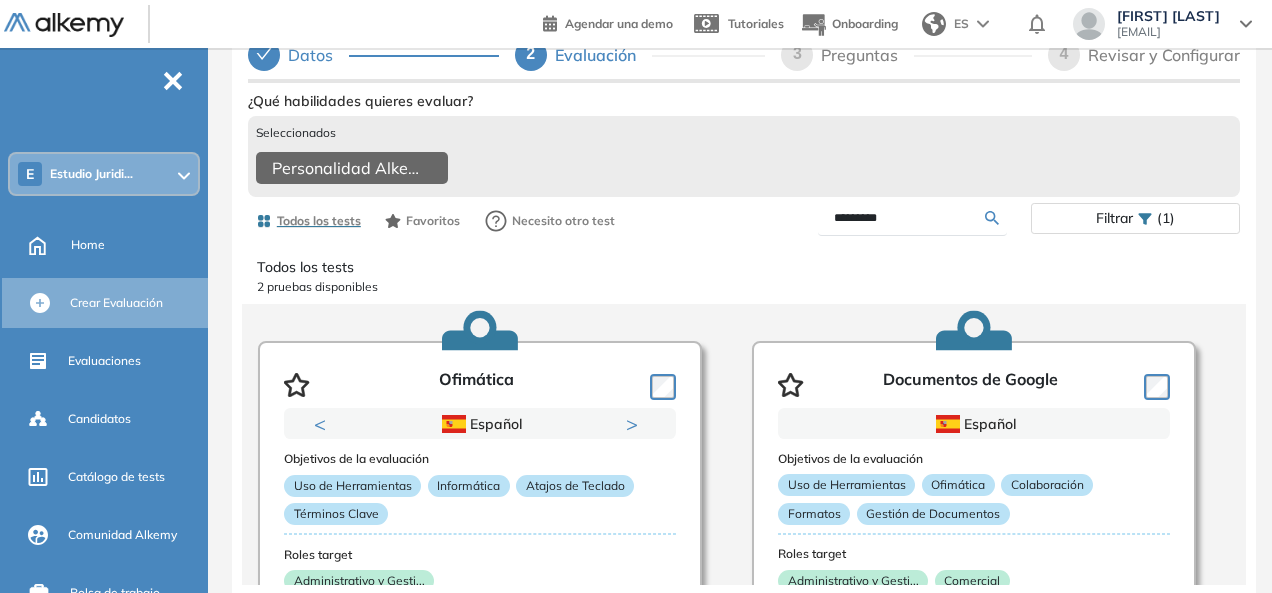 drag, startPoint x: 862, startPoint y: 219, endPoint x: 709, endPoint y: 223, distance: 153.05228 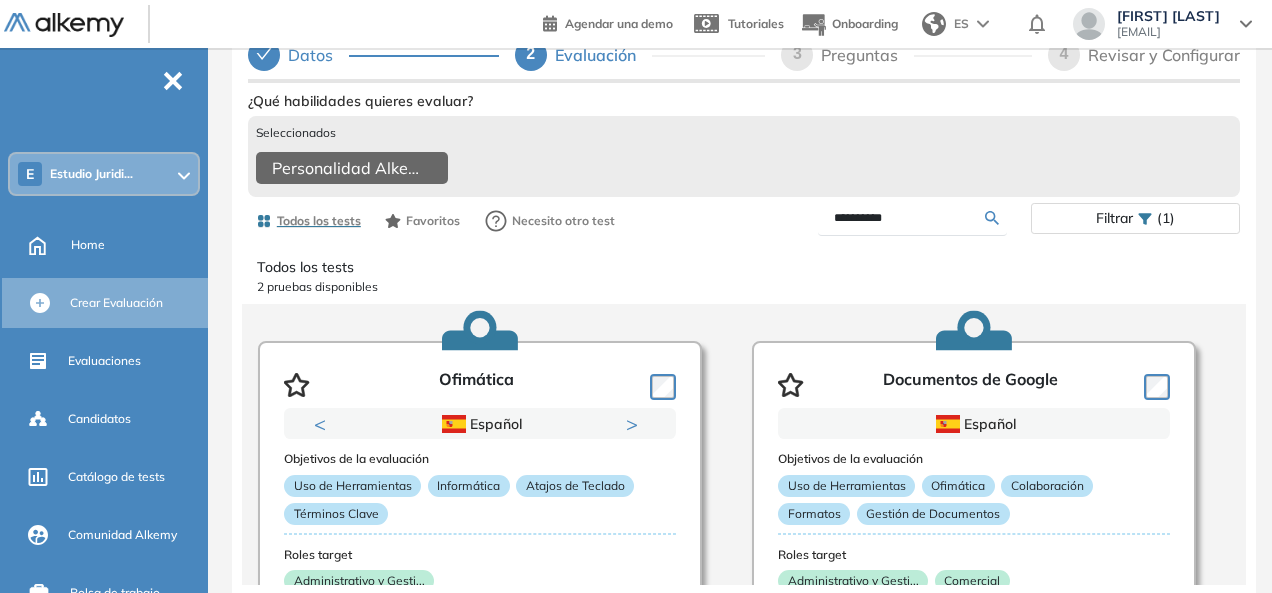 type on "**********" 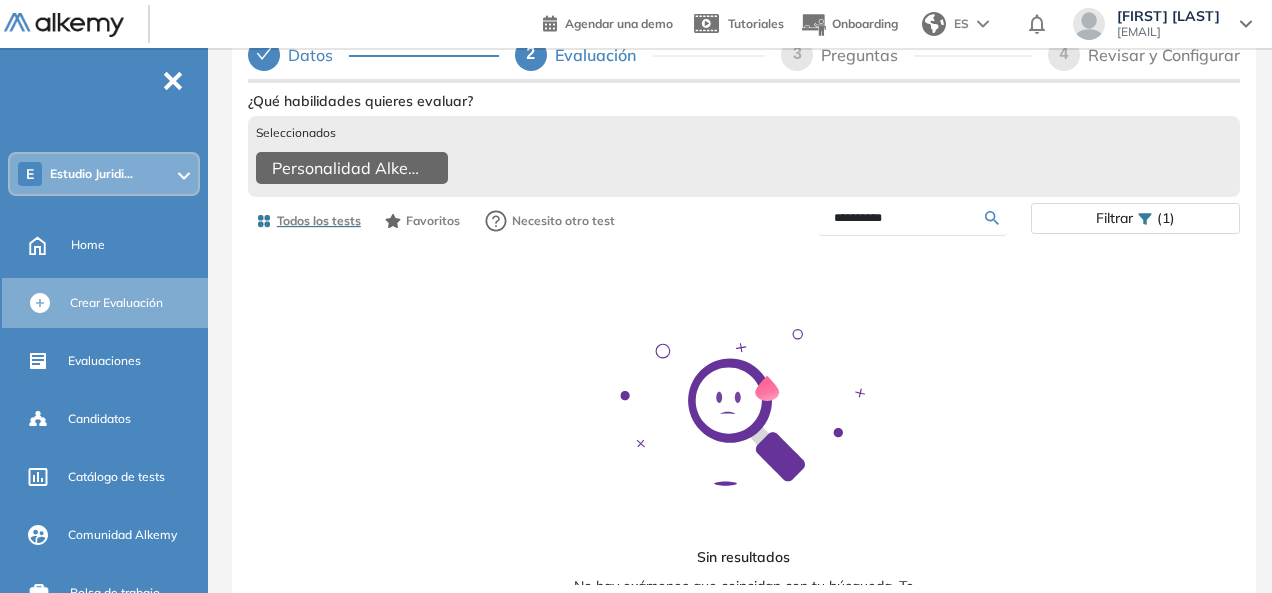 drag, startPoint x: 902, startPoint y: 222, endPoint x: 759, endPoint y: 228, distance: 143.12582 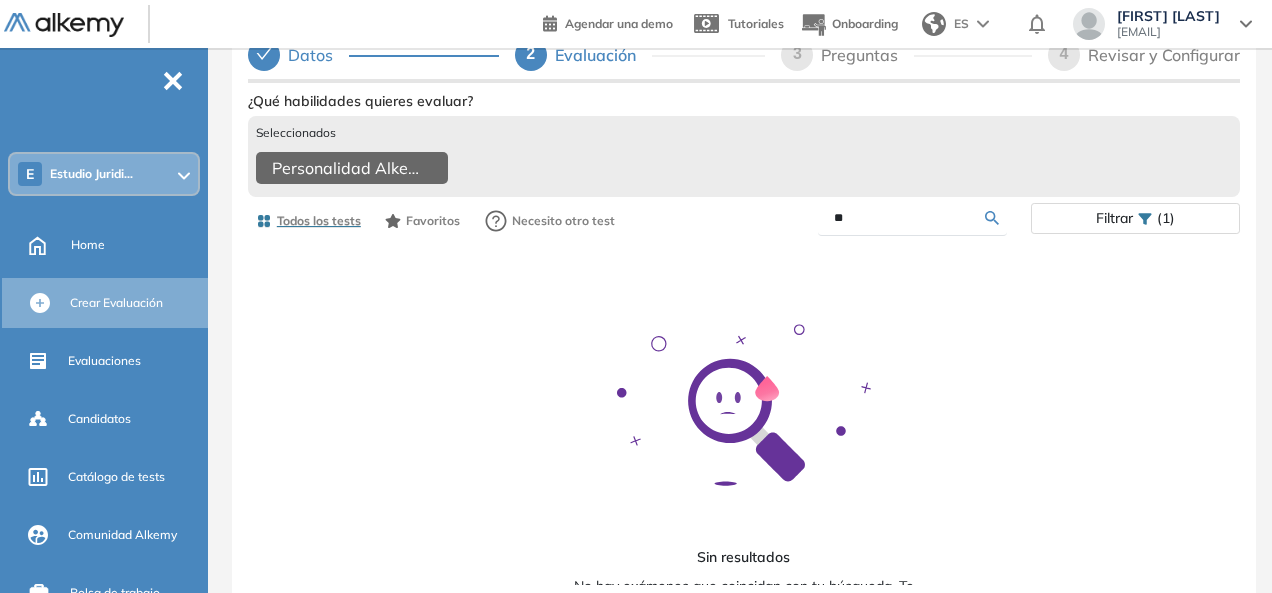 type on "**" 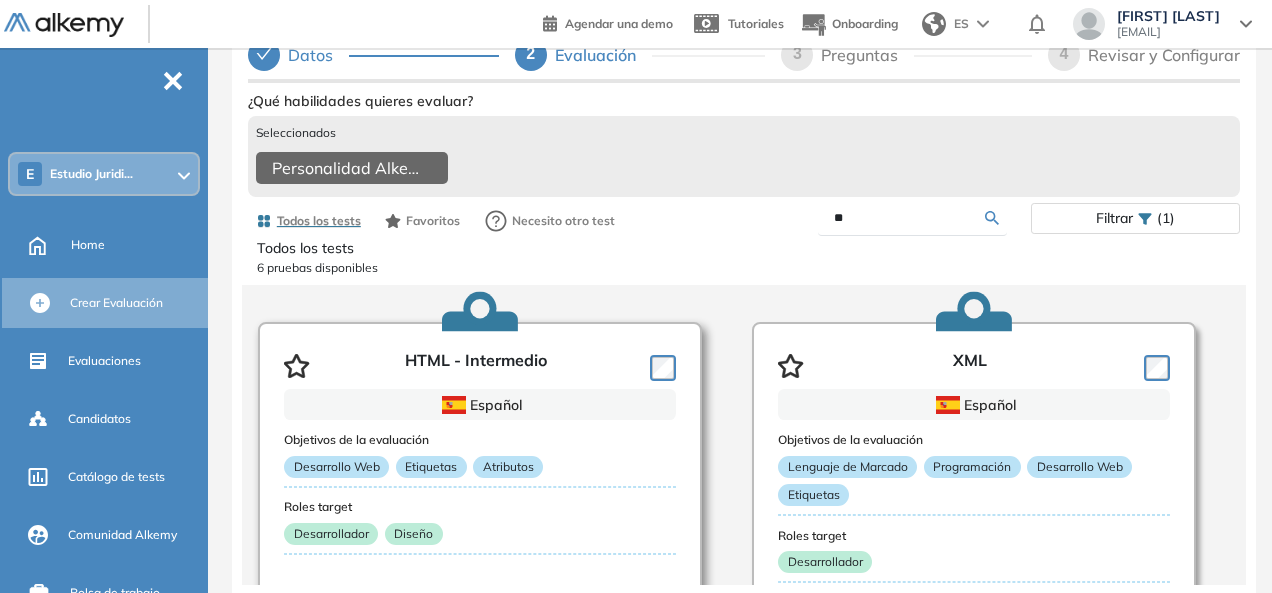 scroll, scrollTop: 0, scrollLeft: 0, axis: both 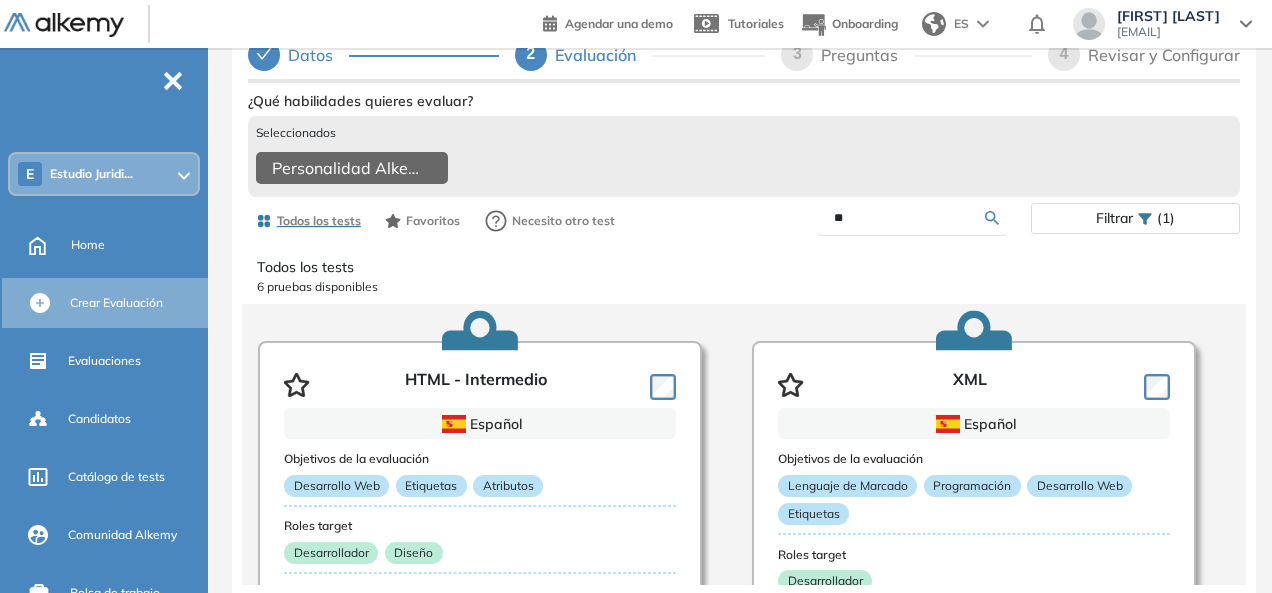 drag, startPoint x: 856, startPoint y: 220, endPoint x: 793, endPoint y: 222, distance: 63.03174 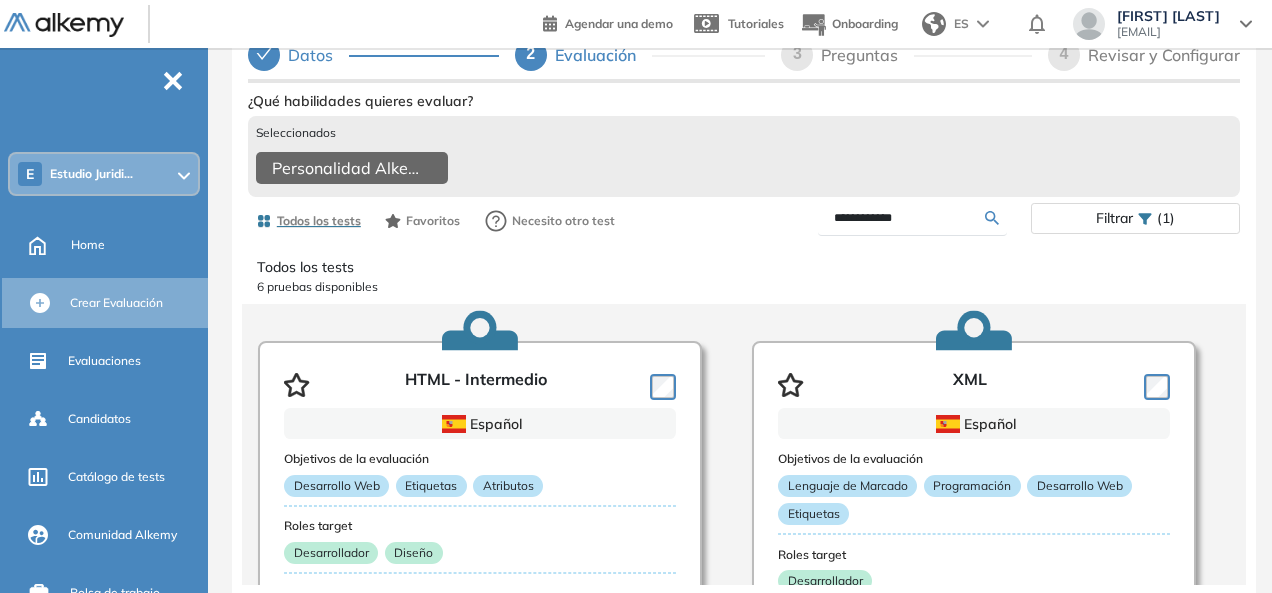 type on "**********" 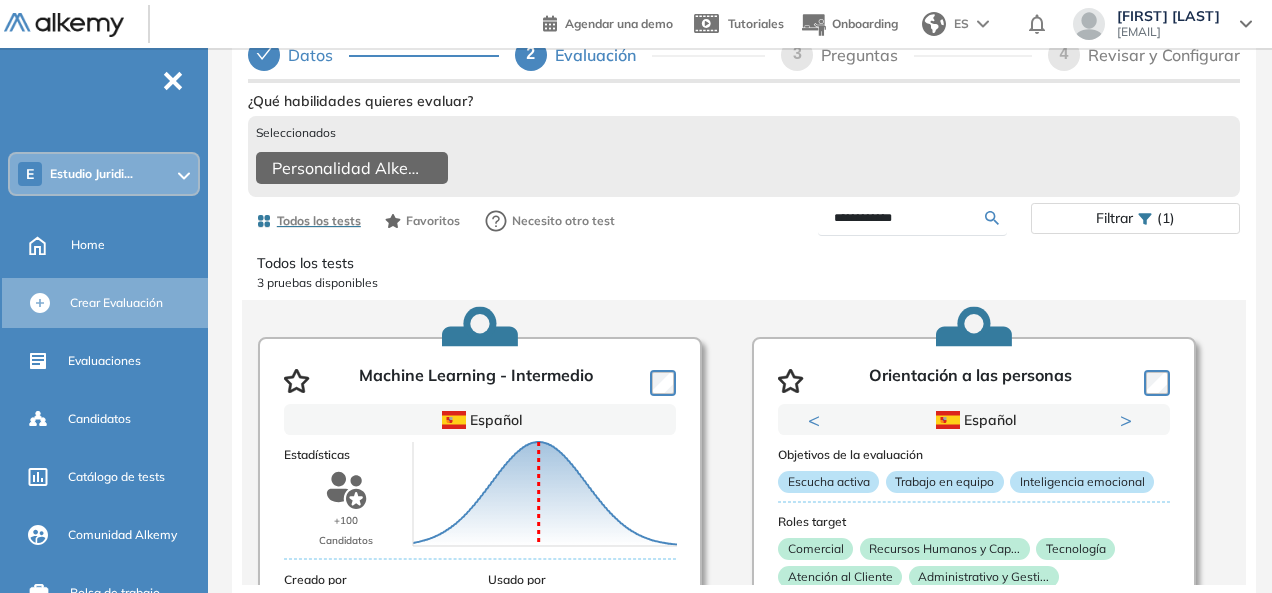 scroll, scrollTop: 0, scrollLeft: 0, axis: both 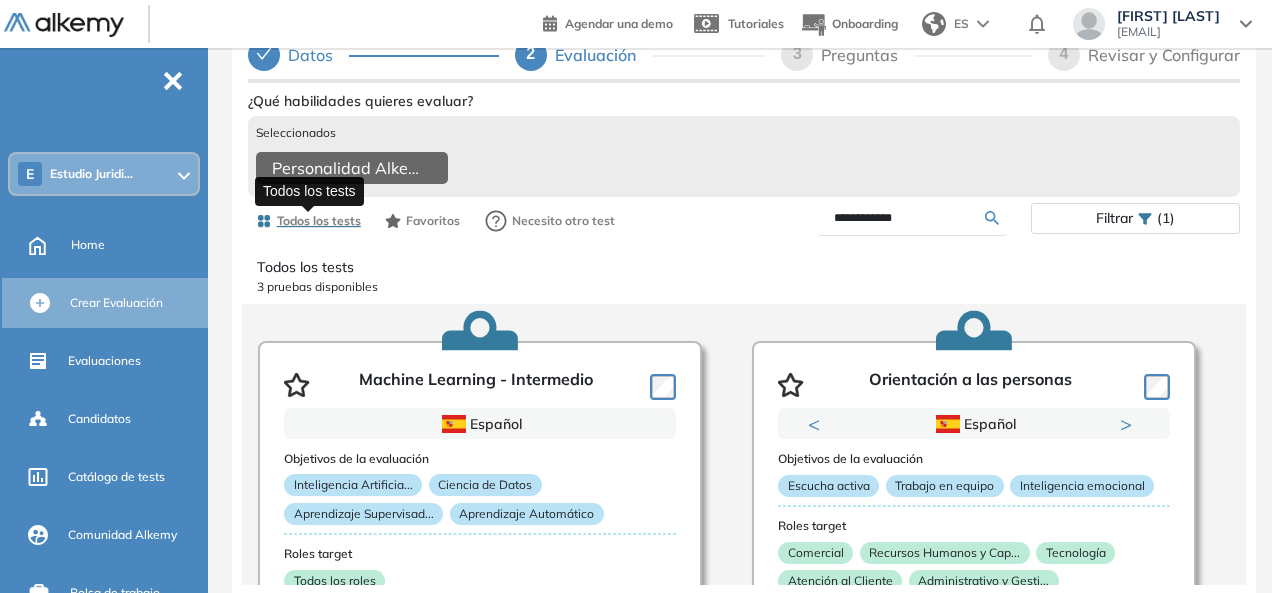 click on "Todos los tests" at bounding box center (319, 221) 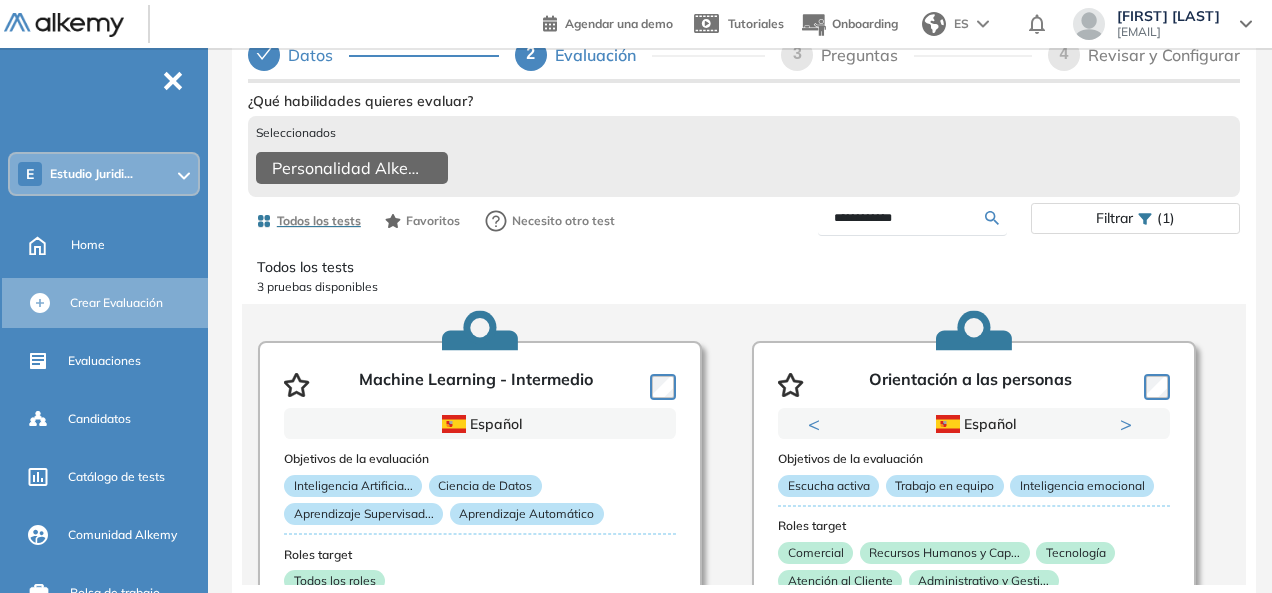 drag, startPoint x: 954, startPoint y: 214, endPoint x: 661, endPoint y: 223, distance: 293.13818 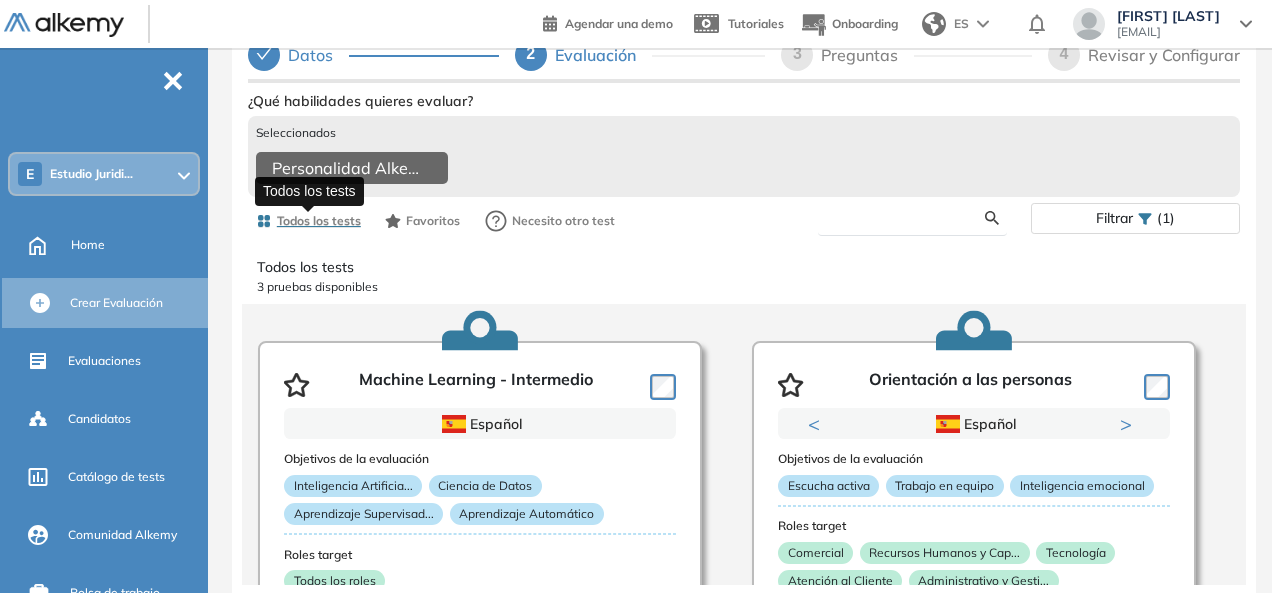 type 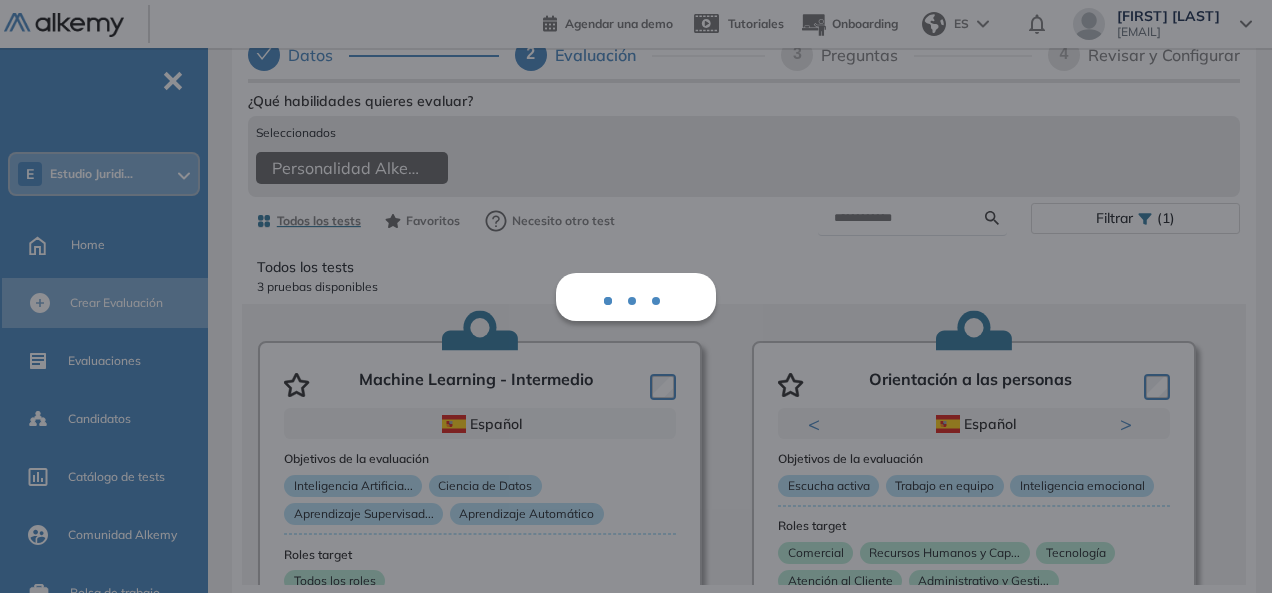 click on "Ver preguntas de muestra Demo Experiencia Starter  Validado undefined minutos  Pregunta Disponible en Español Tipo de preguntas Este test cubre: Velocidad Atención visual Precisión operativa Capacidad de concentración Estadísticas Prueba realizada por +100 candidatos 50% Puntaje promedio <31% Principiante >31% En desarrollo >46% Óptimo >64% Avanzado Experto Usado por Descripcion del test ¿Qué habilidades quieres evaluar? Seleccionados   Personalidad Alkemy - INAP Todos los tests   Favoritos   Necesito otro test   Filtrar  (1) Todos los tests 3 pruebas disponibles Machine Learning - Intermedio  Español Objetivos de la evaluación Inteligencia Artificia... Ciencia de Datos Aprendizaje Supervisad... Aprendizaje Automático Roles target Todos los roles Estadísticas +100 Candidatos Puntuación 0 10 20 30 40 50 60 70 80 90 100 Promedio Creado por Javier F. Ingeniero en Computación por la Universidad de Barcelona, con más de 8 años de experiencia en Python... Usado por 20  Preguntas 20 min Detalles Demo" at bounding box center [744, 407] 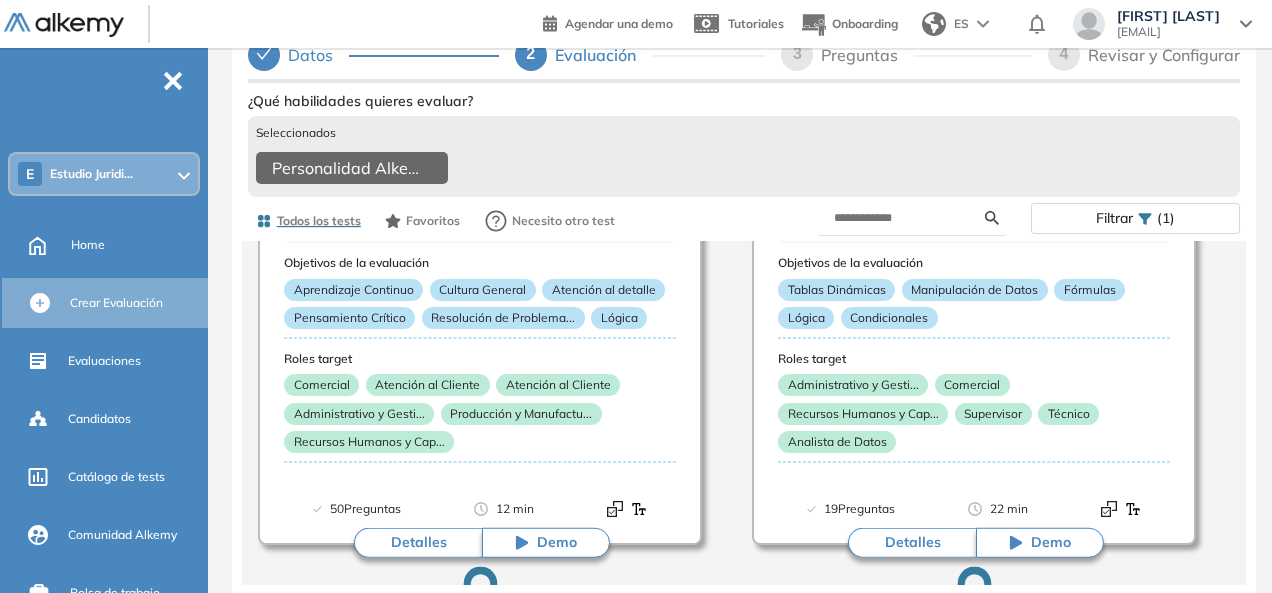 scroll, scrollTop: 0, scrollLeft: 0, axis: both 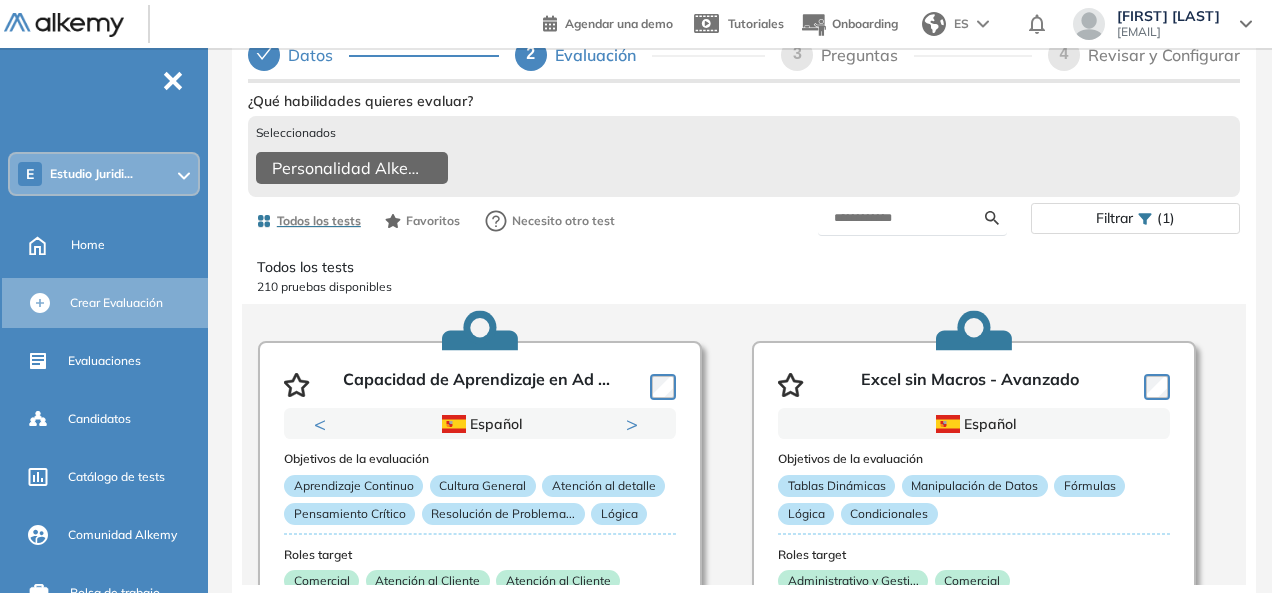 click on "Filtrar" at bounding box center [1114, 218] 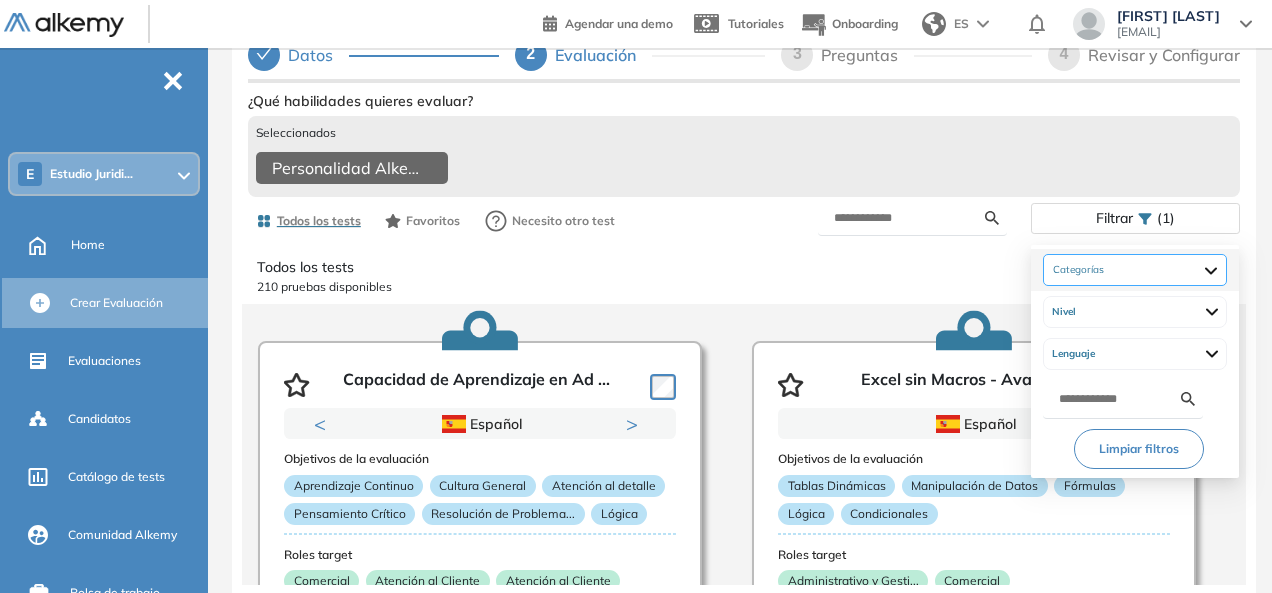 click at bounding box center [1135, 270] 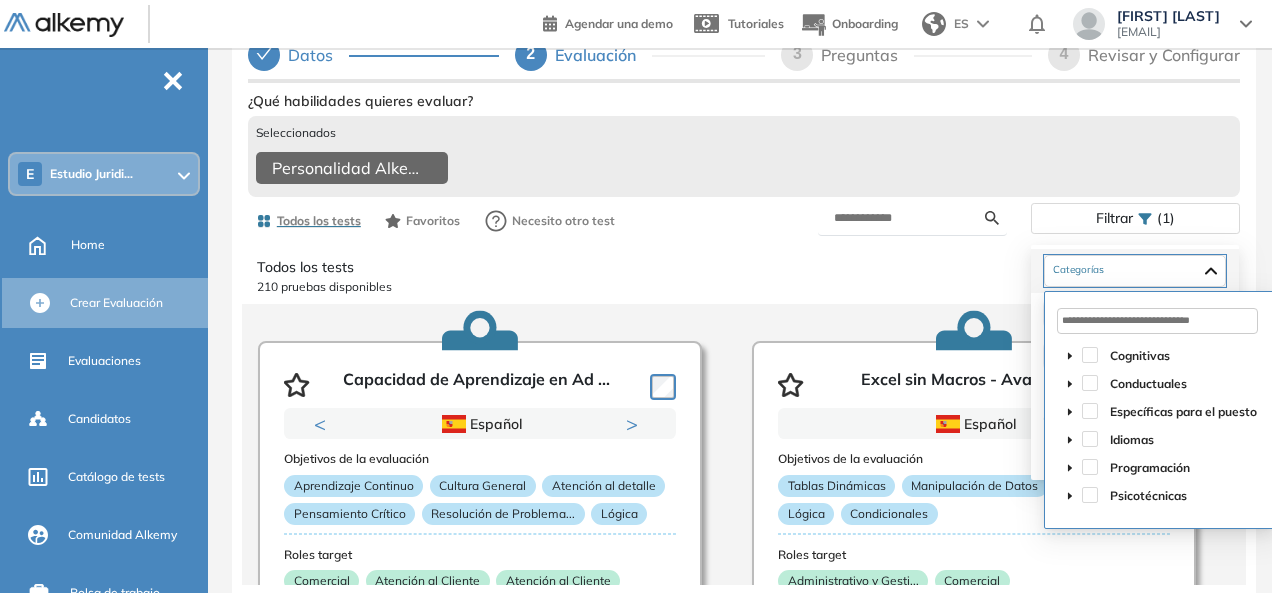 click at bounding box center [1070, 356] 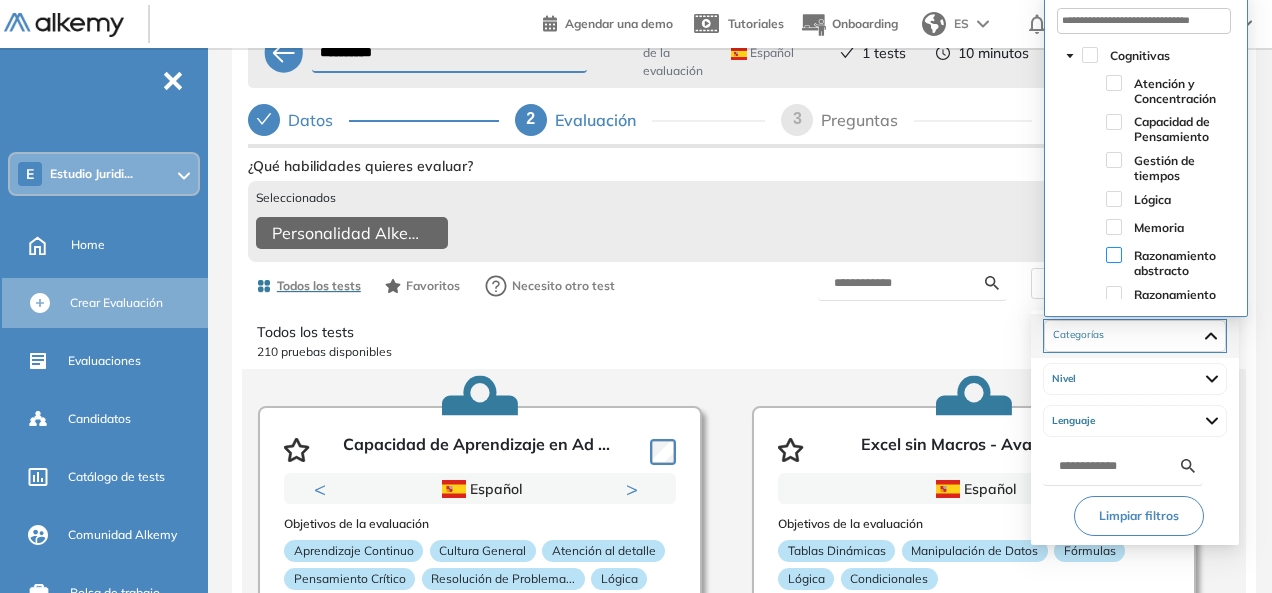scroll, scrollTop: 0, scrollLeft: 0, axis: both 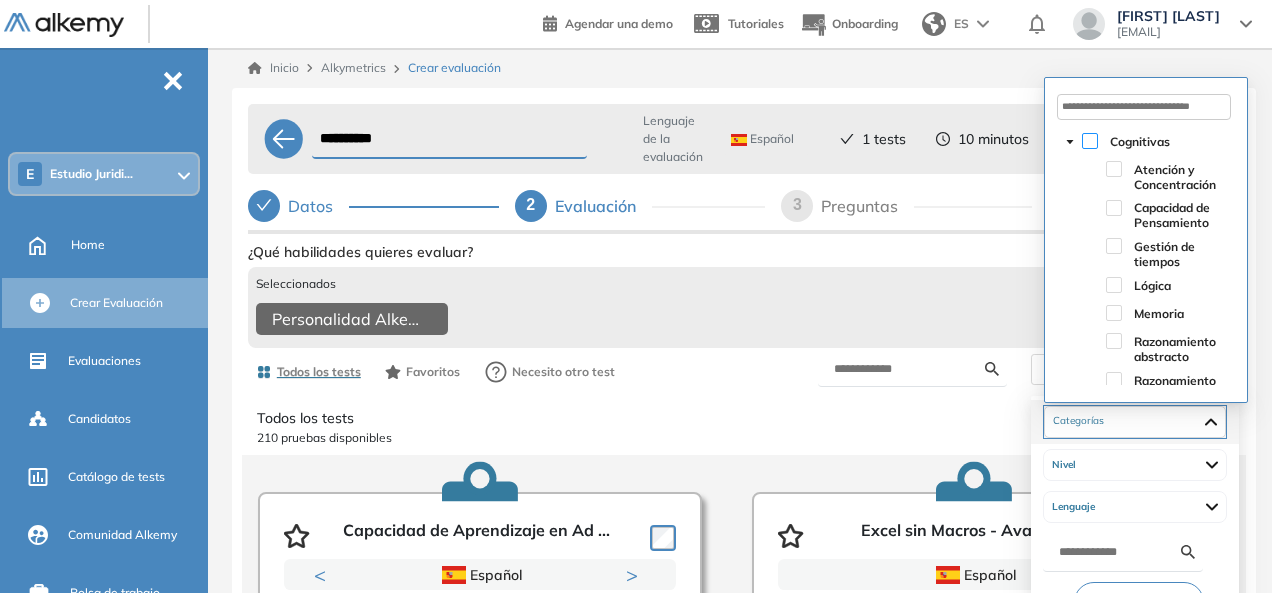 click at bounding box center (1090, 141) 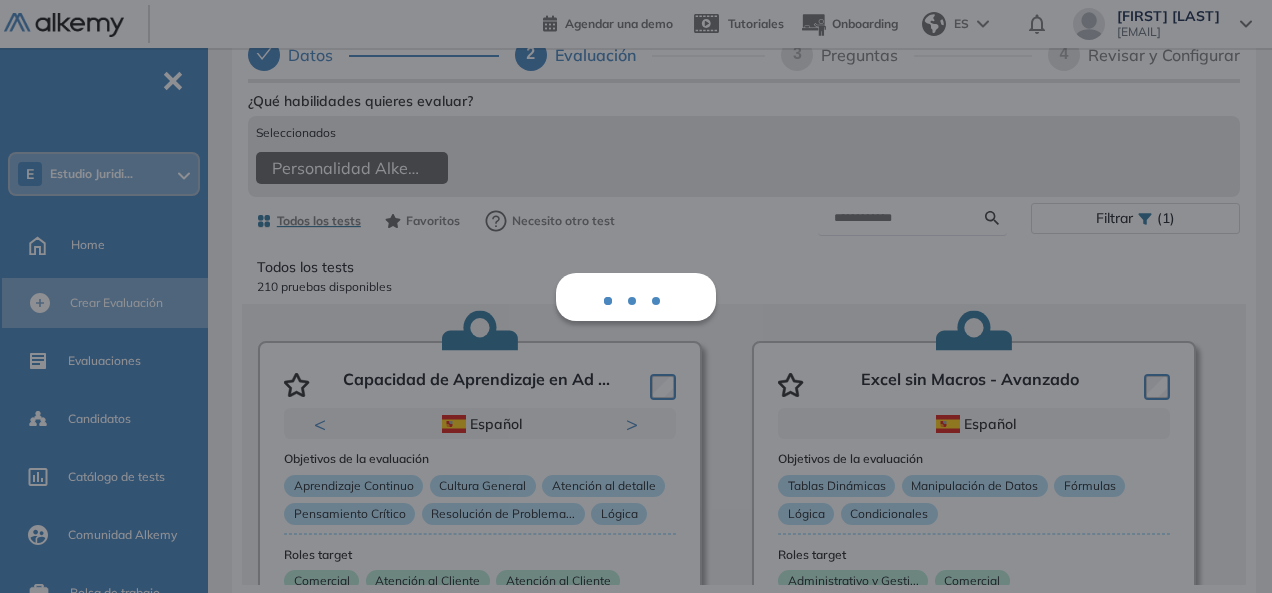 scroll, scrollTop: 159, scrollLeft: 0, axis: vertical 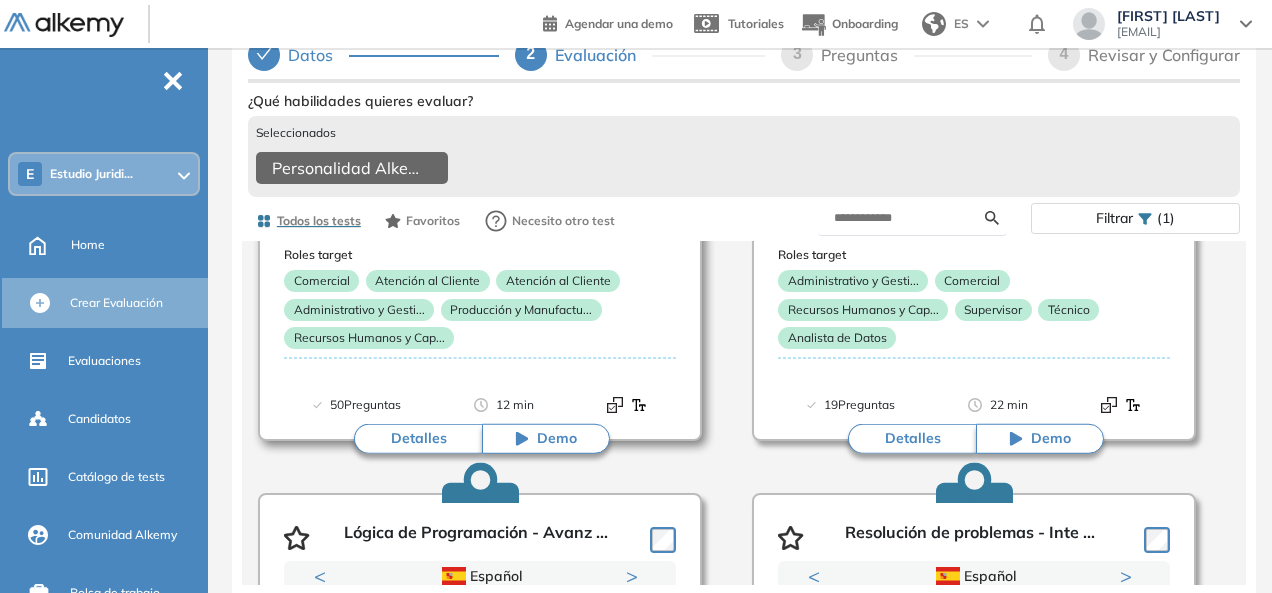 click on "Detalles" at bounding box center [418, 439] 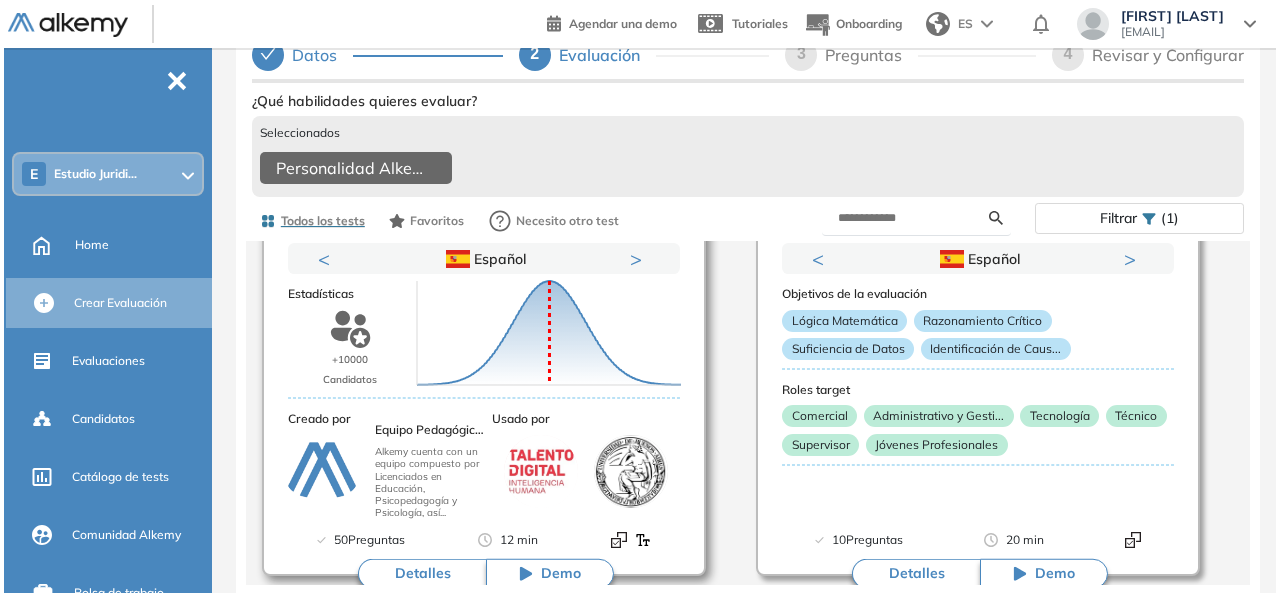scroll, scrollTop: 200, scrollLeft: 0, axis: vertical 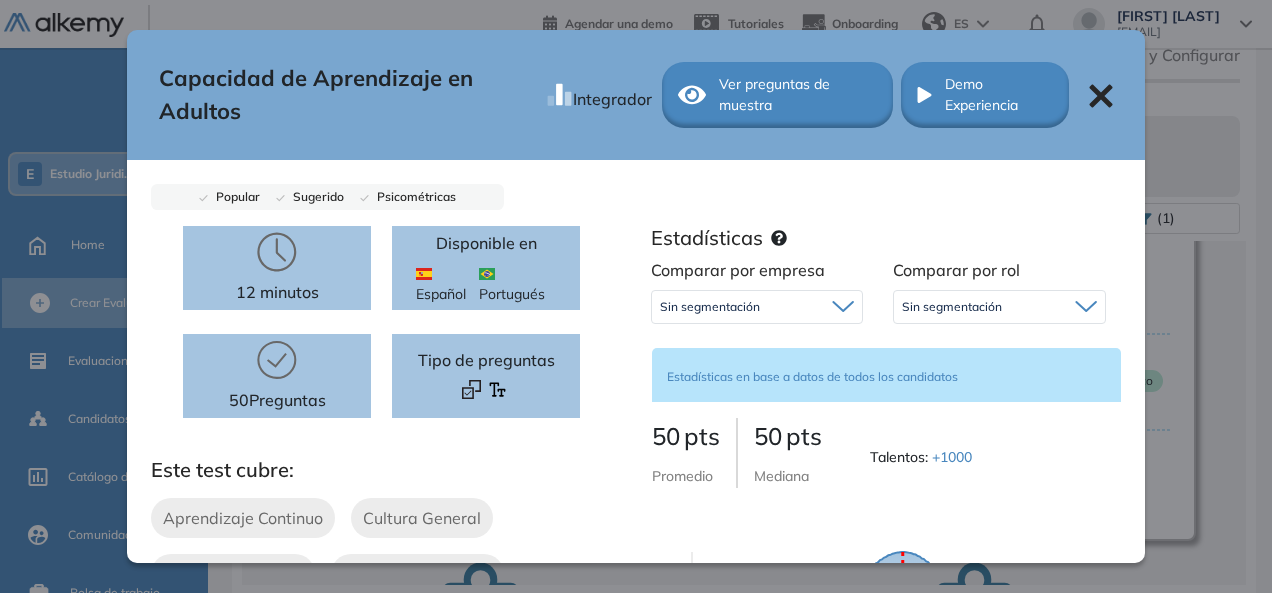 click on "Capacidad de Aprendizaje en Adultos Integrador Ver preguntas de muestra Demo Experiencia Popular Sugerido Psicométricas 12 minutos 50  Preguntas Disponible en Español Portugués Tipo de preguntas Este test cubre: Aprendizaje Continuo Cultura General Atención al detalle Pensamiento Crítico Resolución de Problemas Lógica Creado por Equipo Pedagógico Alkemy Alkemy cuenta con un equipo compuesto por Licenciados en Educación, Psicopedagogía y Psicología, así como Ingenieros Industriales, para el desarrollo de las evaluaciones.   Estadísticas Comparar por empresa Sin segmentación Sin segmentación Comparar por rol Sin segmentación Sin segmentación Tecnología Perfiles sin rol definido Administrativo y Gestión, Contable o Financiero Estadísticas en base a datos de todos los candidatos
50 pts Promedio 50 pts Mediana Talentos : +1000 Puntuación 0 10 20 30 40 50 60 70 80 90 100 Promedio Usado por Resumen del test Descripcion del test ¿Qué habilidades quieres evaluar?" at bounding box center (744, 407) 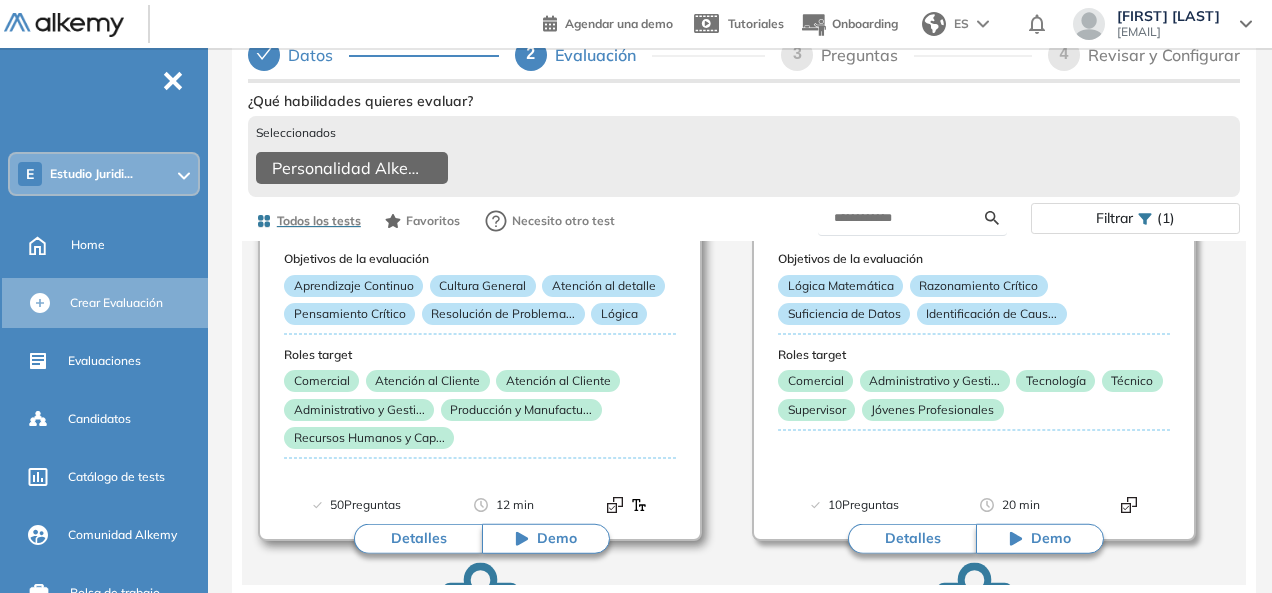 click on "Detalles" at bounding box center [418, 539] 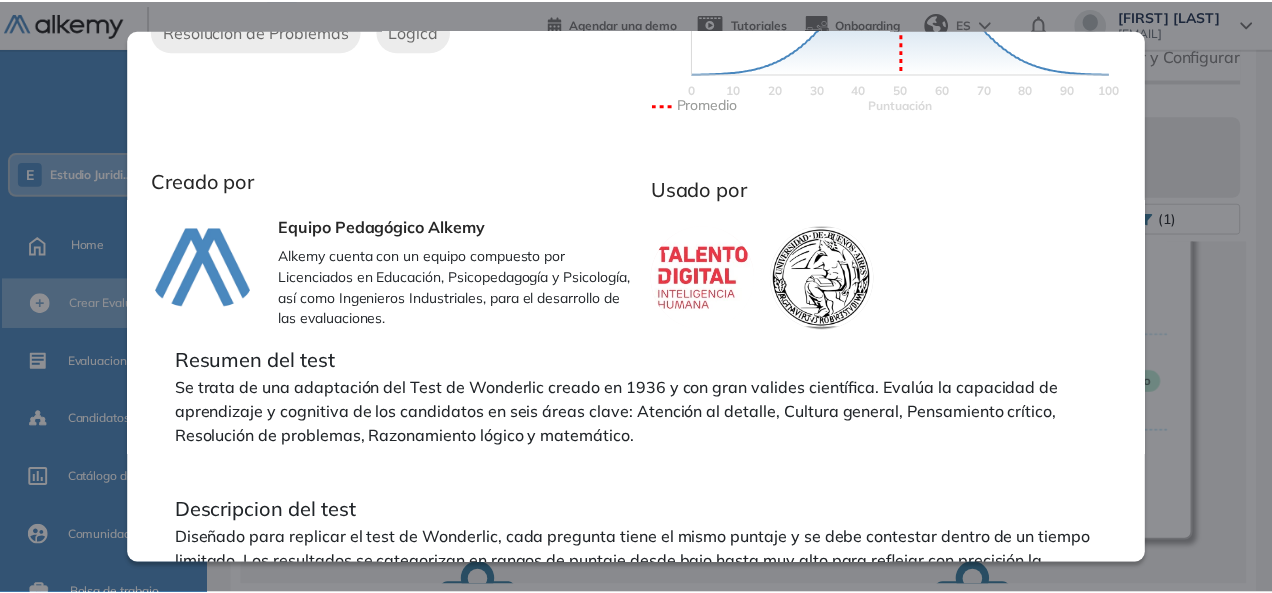scroll, scrollTop: 600, scrollLeft: 0, axis: vertical 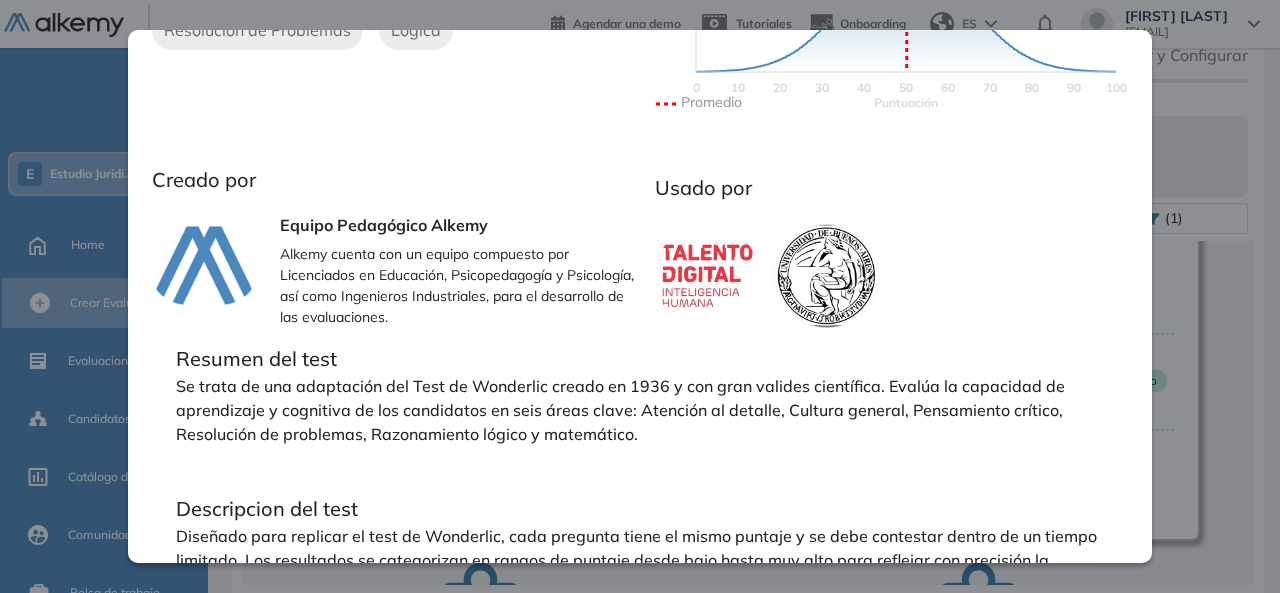 click on "Capacidad de Aprendizaje en Adultos Integrador Ver preguntas de muestra Demo Experiencia Popular Sugerido Psicométricas 12 minutos 50  Preguntas Disponible en Español Portugués Tipo de preguntas Este test cubre: Aprendizaje Continuo Cultura General Atención al detalle Pensamiento Crítico Resolución de Problemas Lógica Creado por Equipo Pedagógico Alkemy Alkemy cuenta con un equipo compuesto por Licenciados en Educación, Psicopedagogía y Psicología, así como Ingenieros Industriales, para el desarrollo de las evaluaciones.   Estadísticas Comparar por empresa Sin segmentación Sin segmentación Comparar por rol Sin segmentación Sin segmentación Tecnología Perfiles sin rol definido Administrativo y Gestión, Contable o Financiero Estadísticas en base a datos de todos los candidatos
50 pts Promedio 50 pts Mediana Talentos : +1000 Puntuación 0 10 20 30 40 50 60 70 80 90 100 Promedio Usado por Resumen del test Descripcion del test ¿Qué habilidades quieres evaluar?" at bounding box center [748, 407] 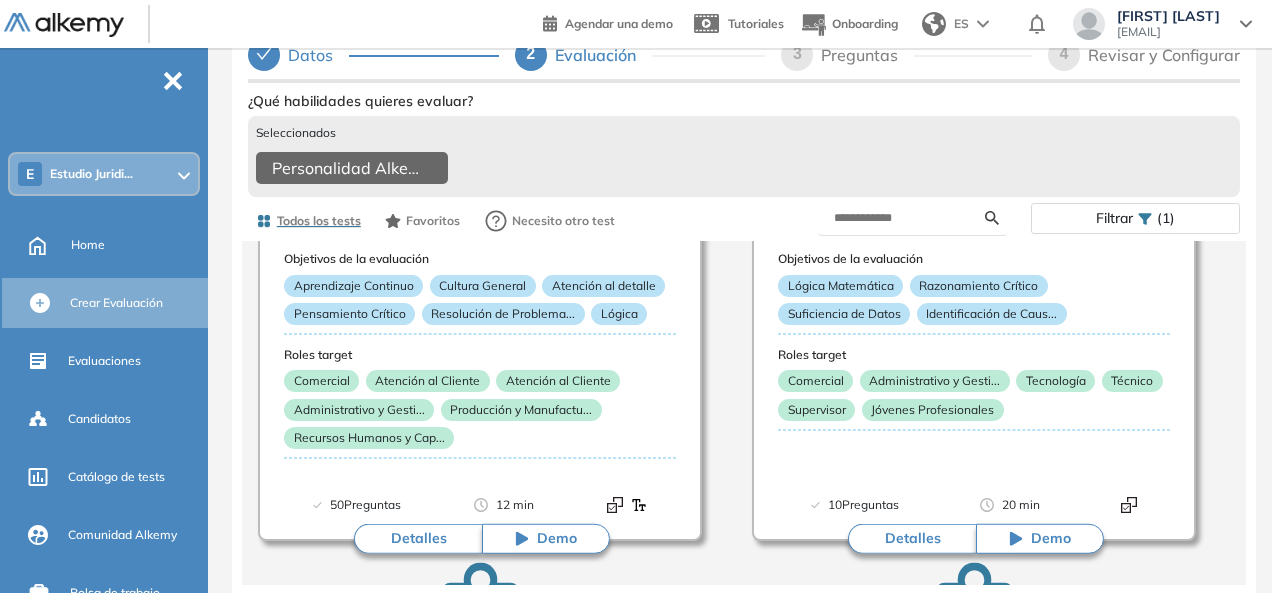 scroll, scrollTop: 64, scrollLeft: 0, axis: vertical 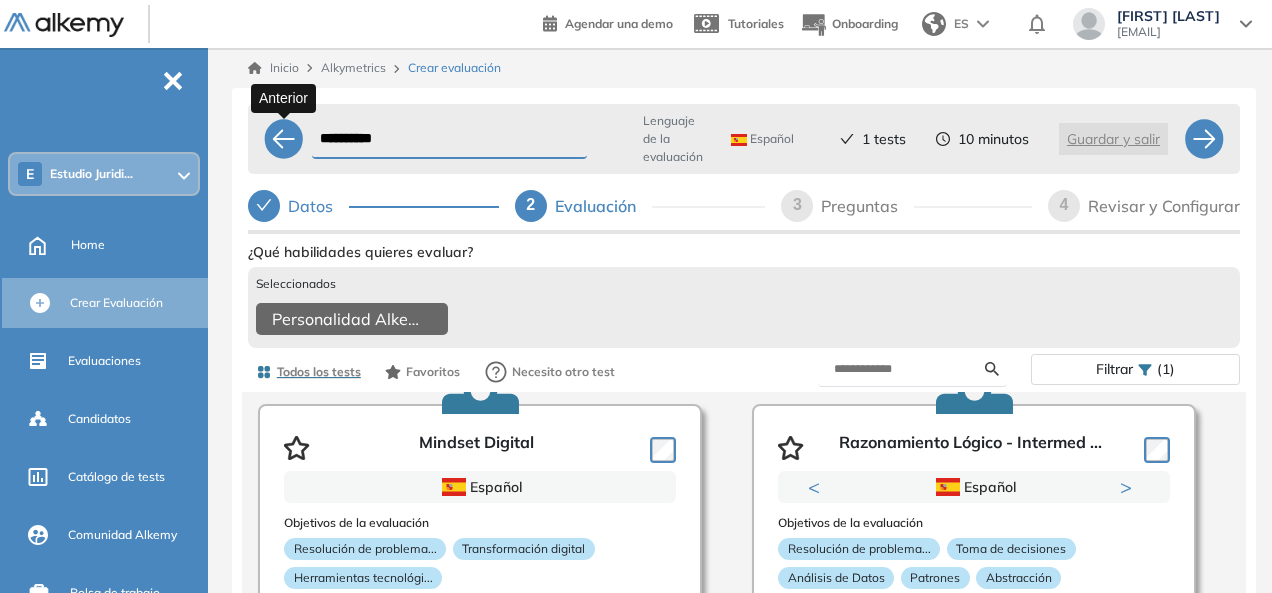 click at bounding box center (284, 139) 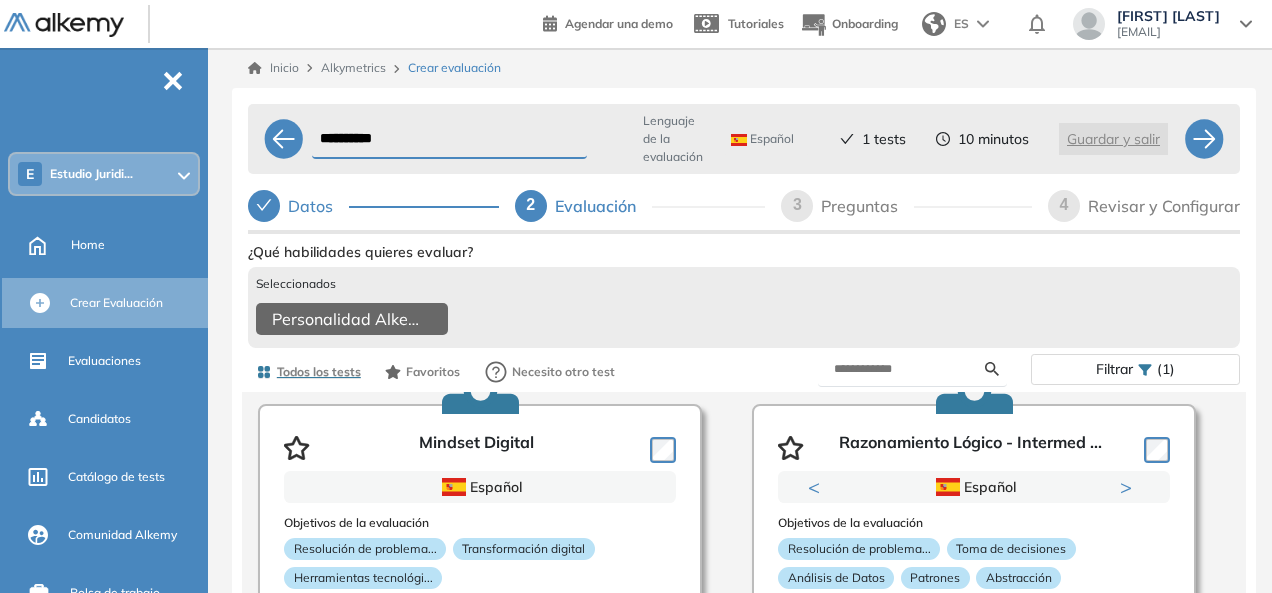 click on "Datos" at bounding box center (373, 206) 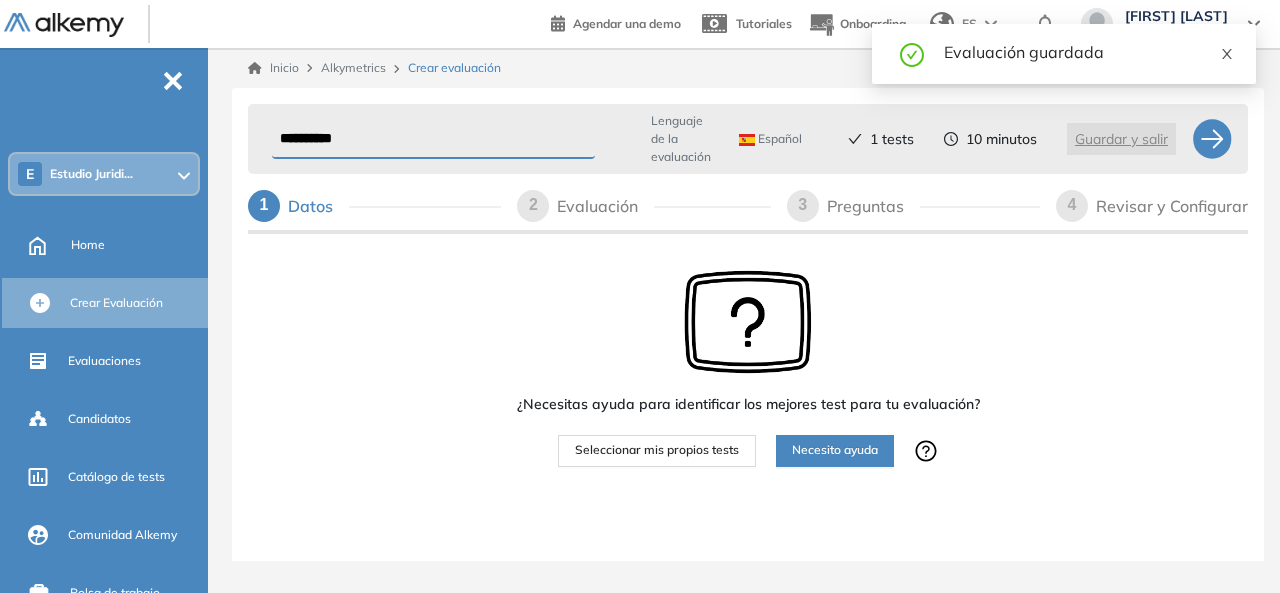 click 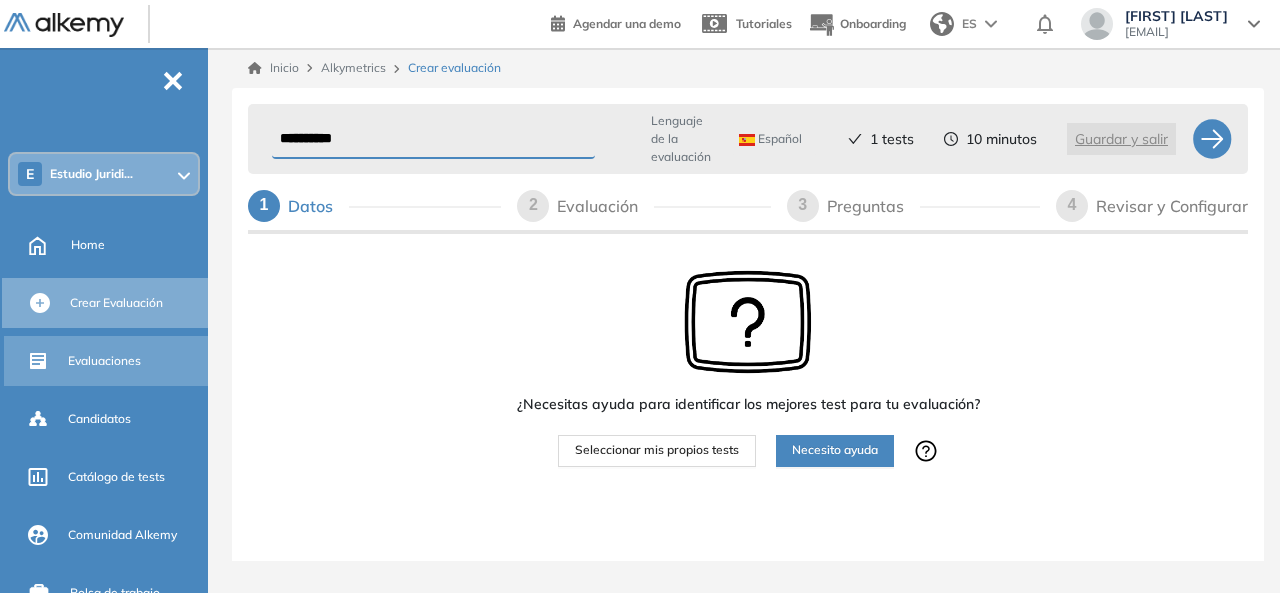 scroll, scrollTop: 169, scrollLeft: 0, axis: vertical 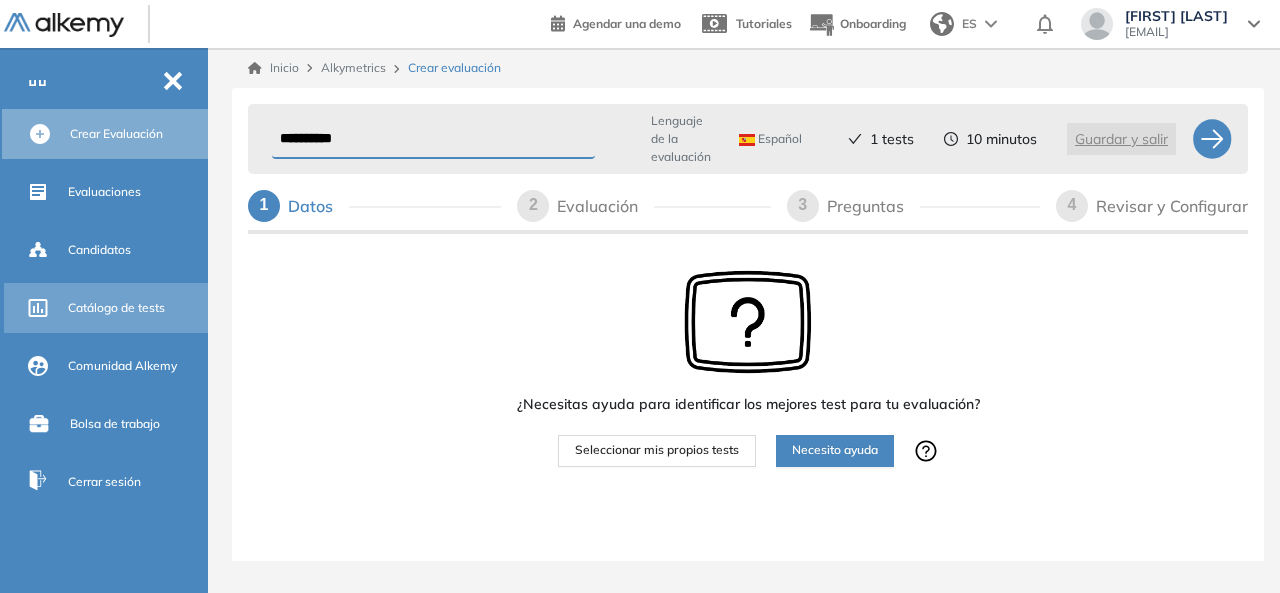 click on "Catálogo de tests" at bounding box center [116, 308] 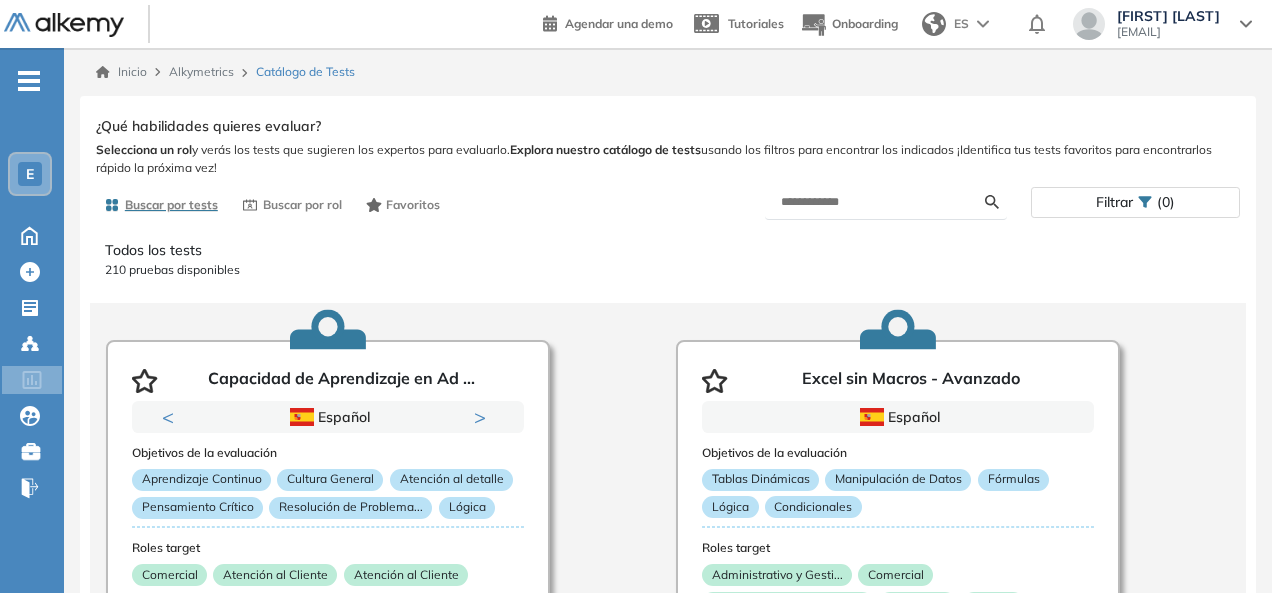 scroll, scrollTop: 0, scrollLeft: 0, axis: both 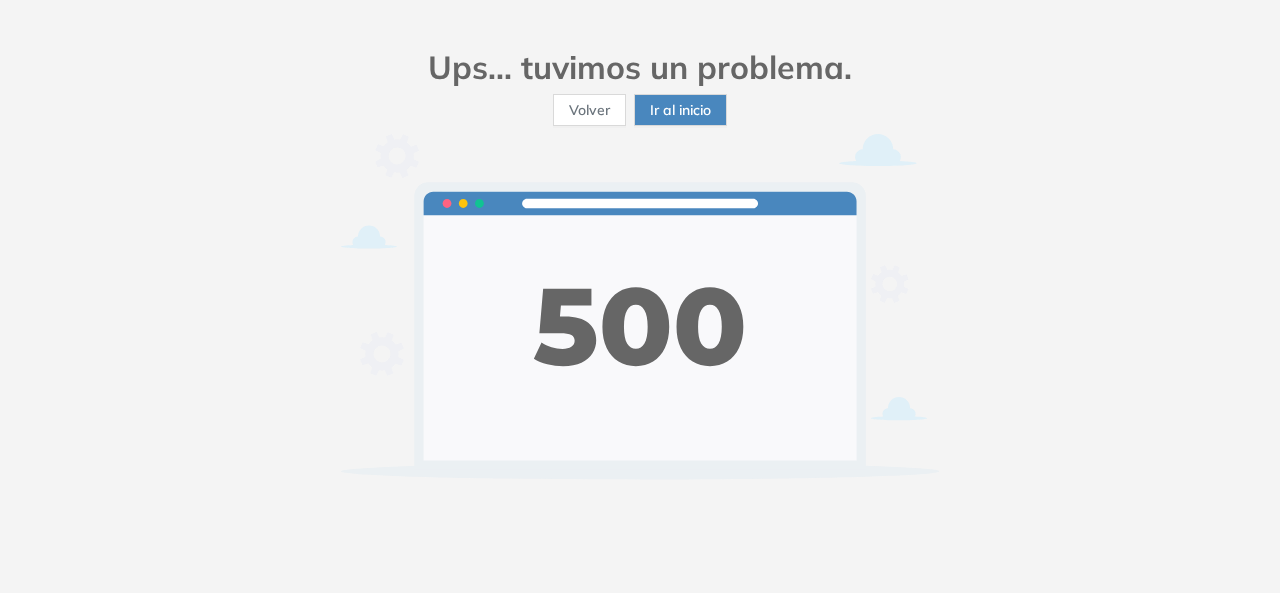 click on "Volver" at bounding box center (589, 110) 